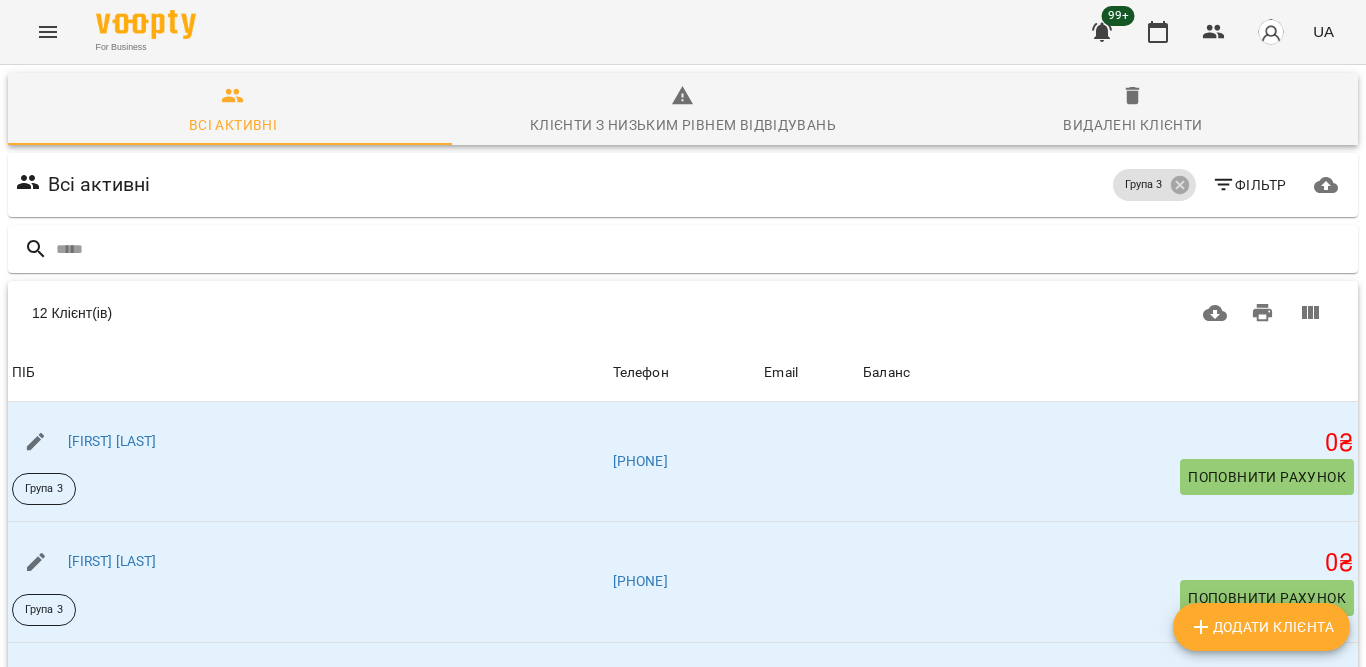 scroll, scrollTop: 0, scrollLeft: 0, axis: both 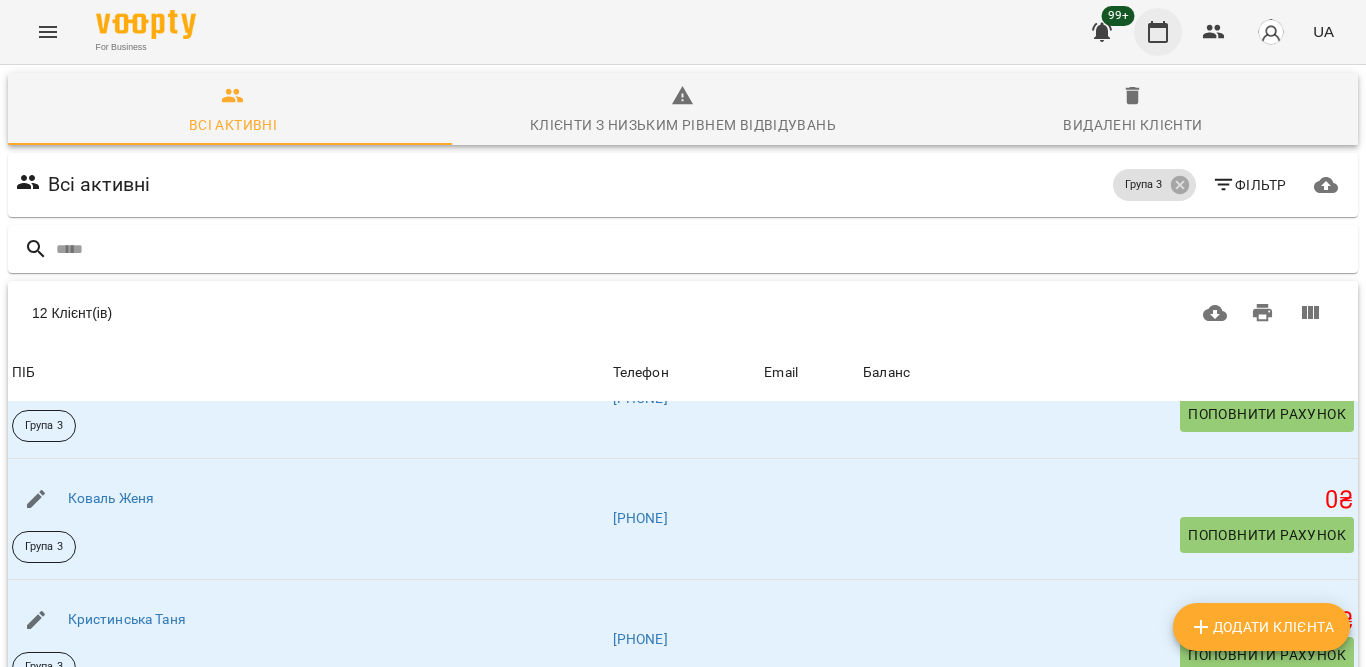 click at bounding box center (1158, 32) 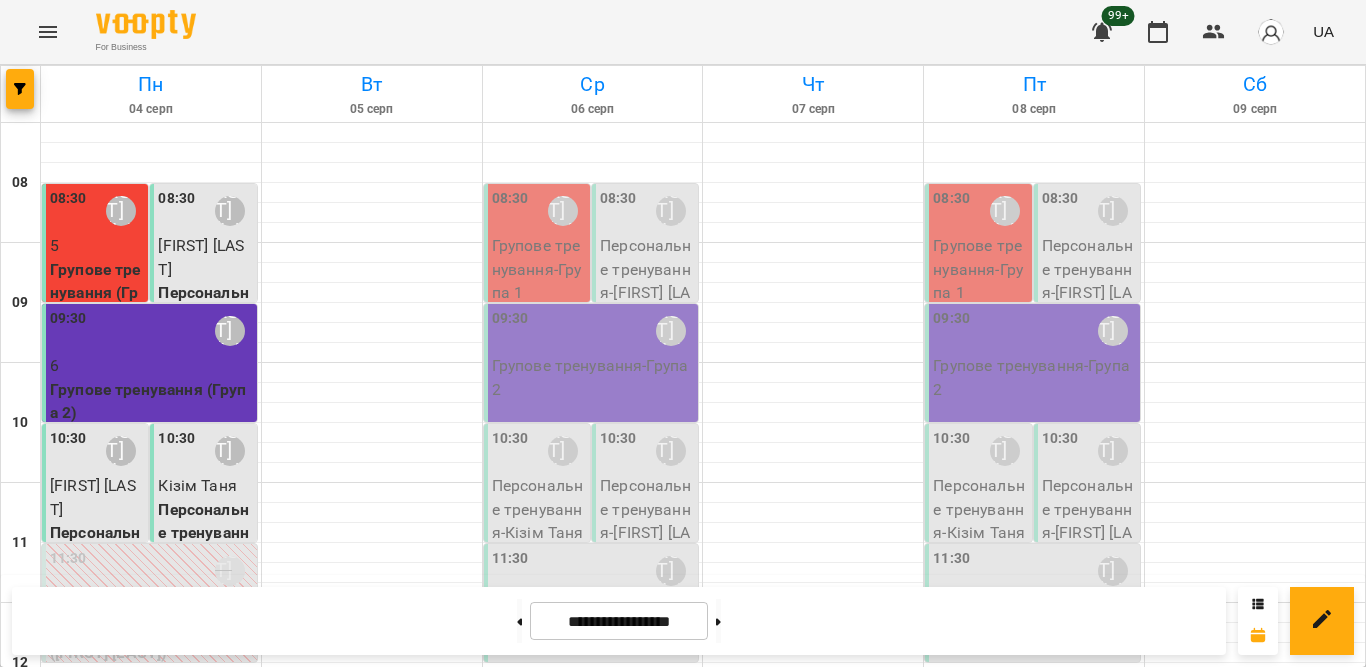 scroll, scrollTop: 300, scrollLeft: 0, axis: vertical 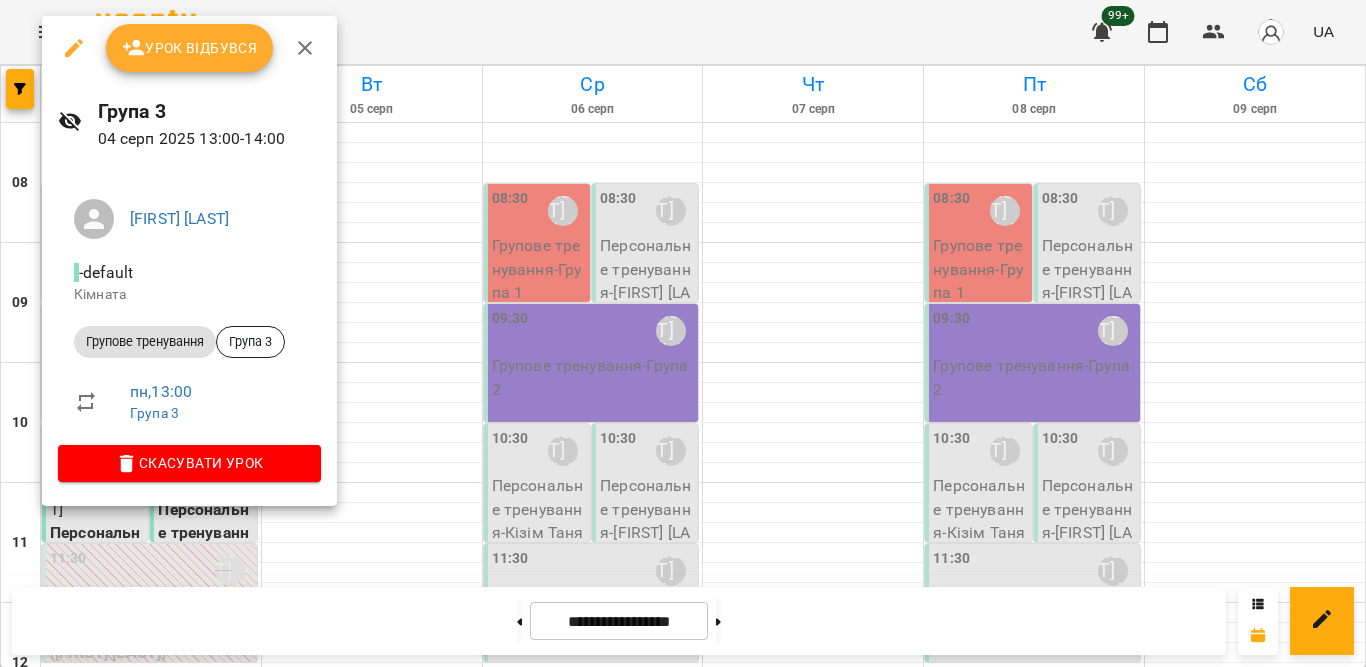 click on "Урок відбувся" at bounding box center (190, 48) 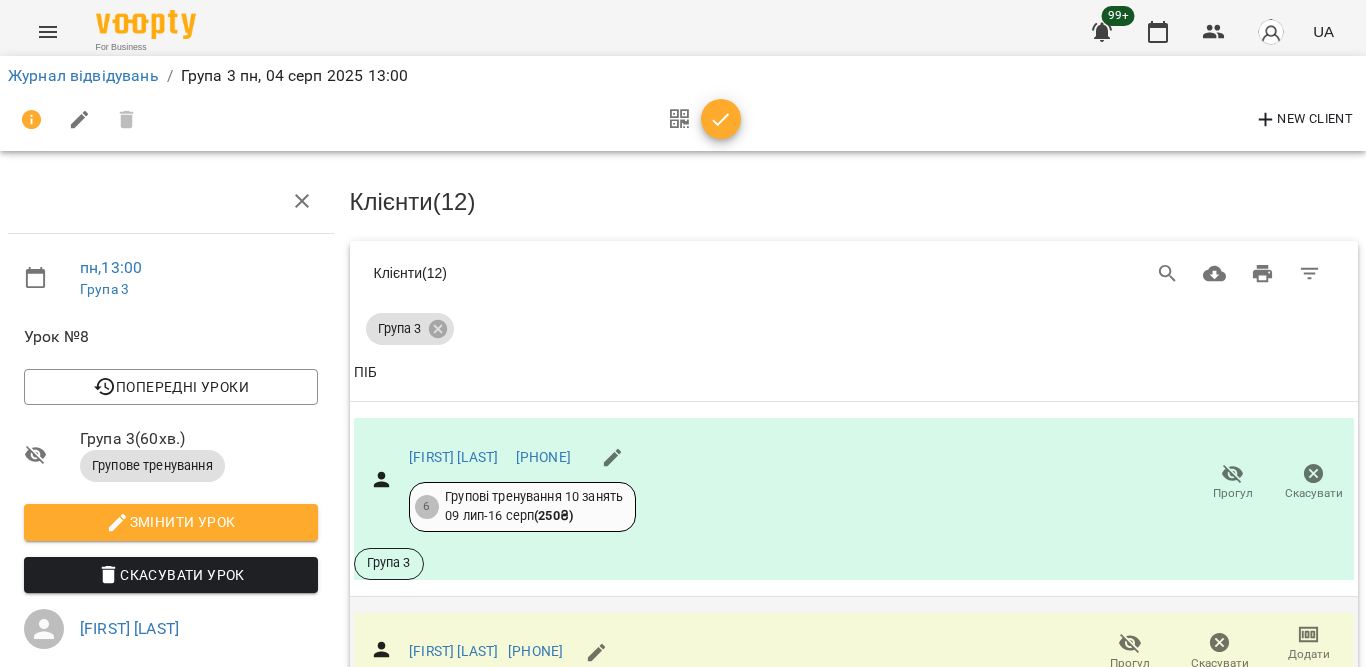 scroll, scrollTop: 300, scrollLeft: 0, axis: vertical 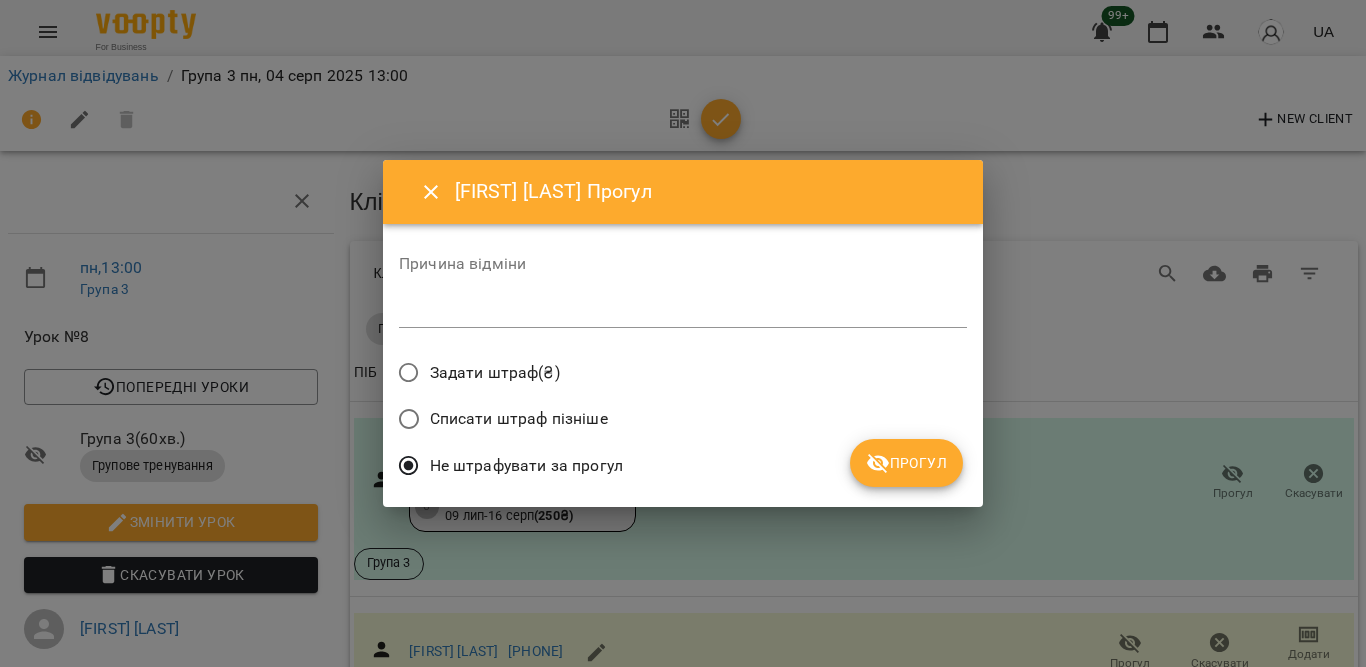 click on "Прогул" at bounding box center (906, 463) 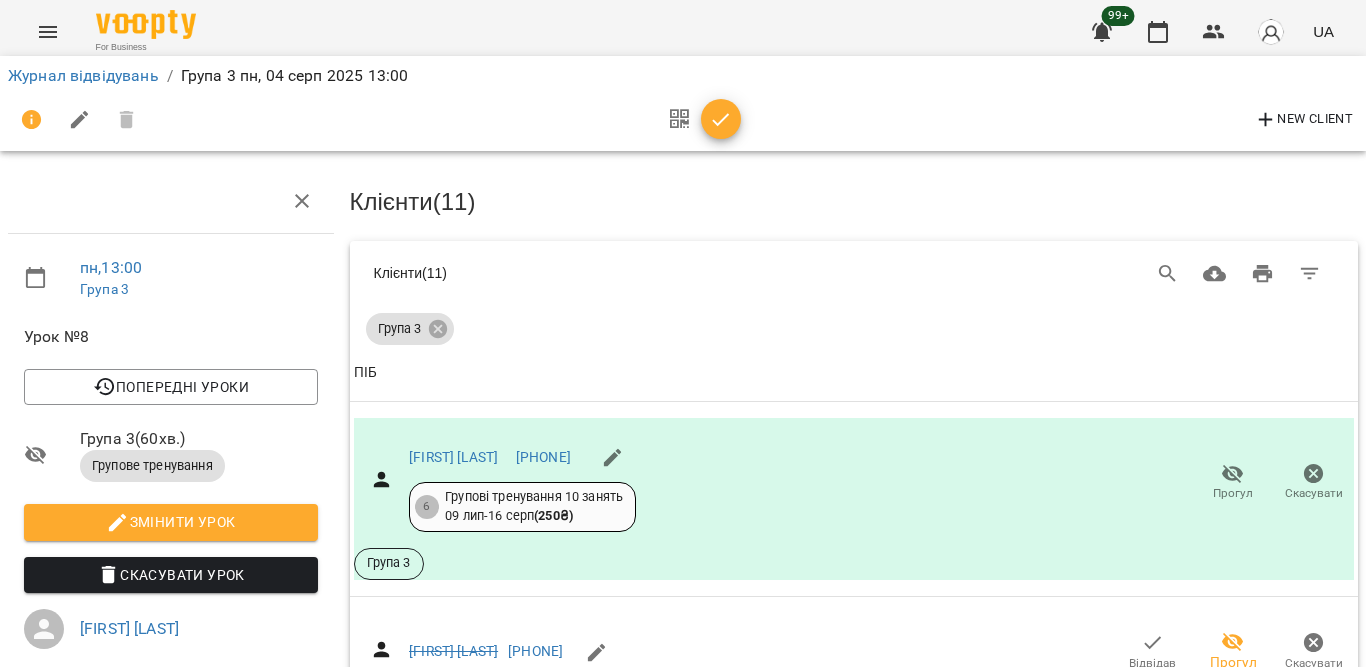 scroll, scrollTop: 800, scrollLeft: 0, axis: vertical 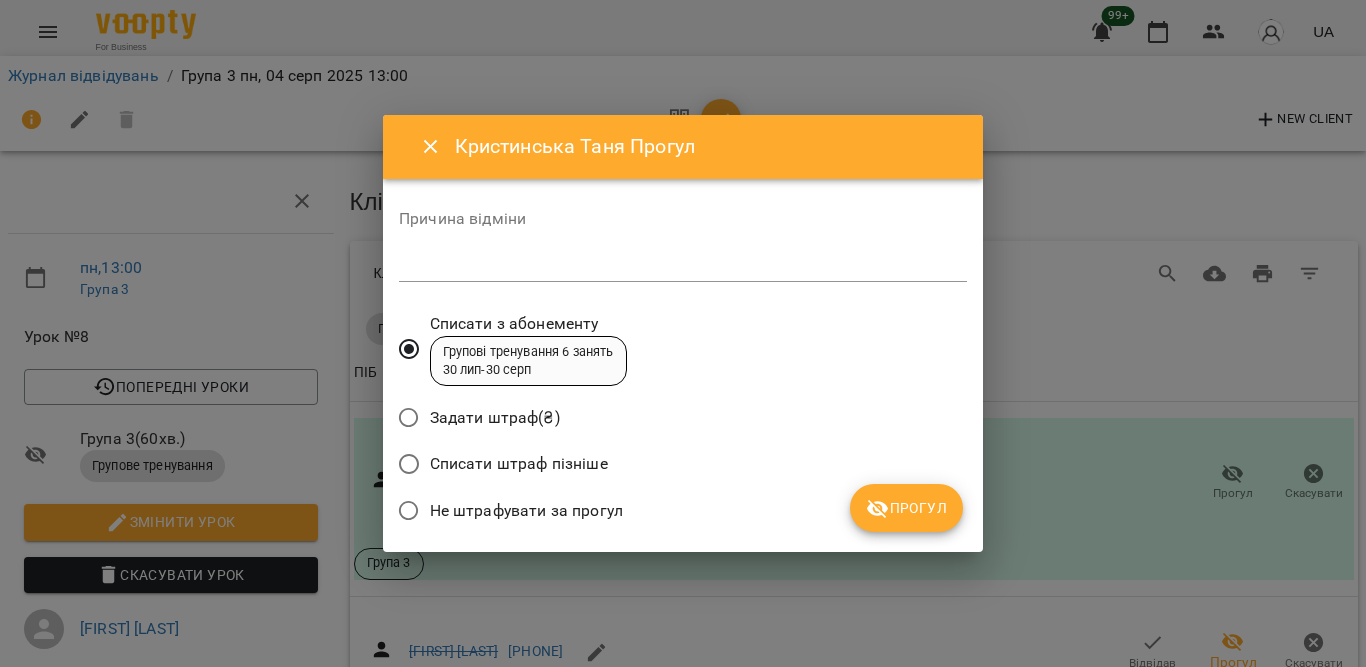 click on "Не штрафувати за прогул" at bounding box center (526, 511) 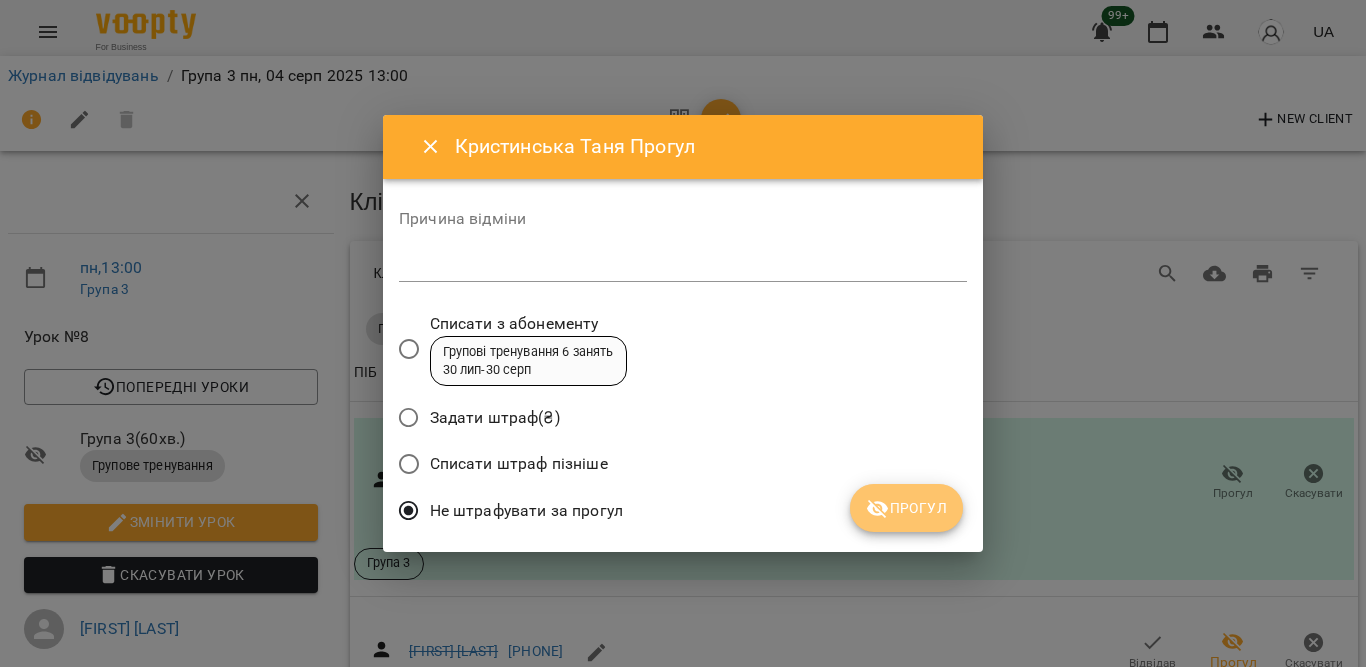 click on "Прогул" at bounding box center [906, 508] 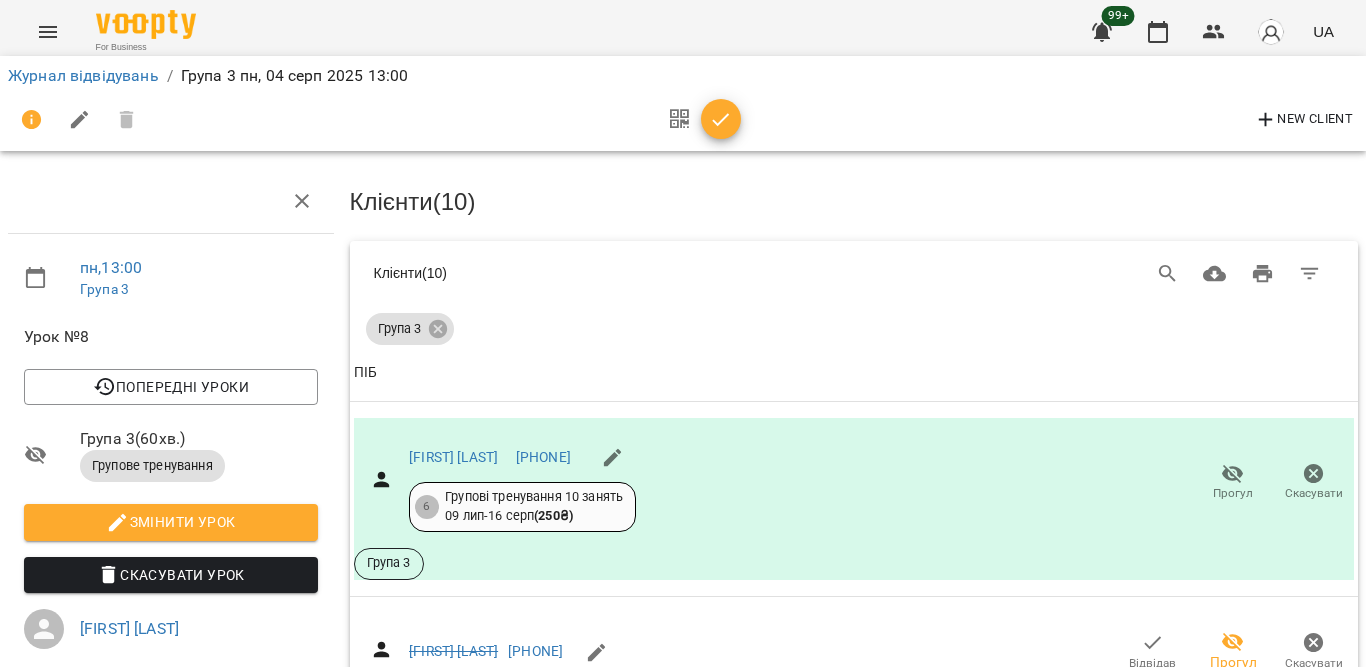 scroll, scrollTop: 900, scrollLeft: 0, axis: vertical 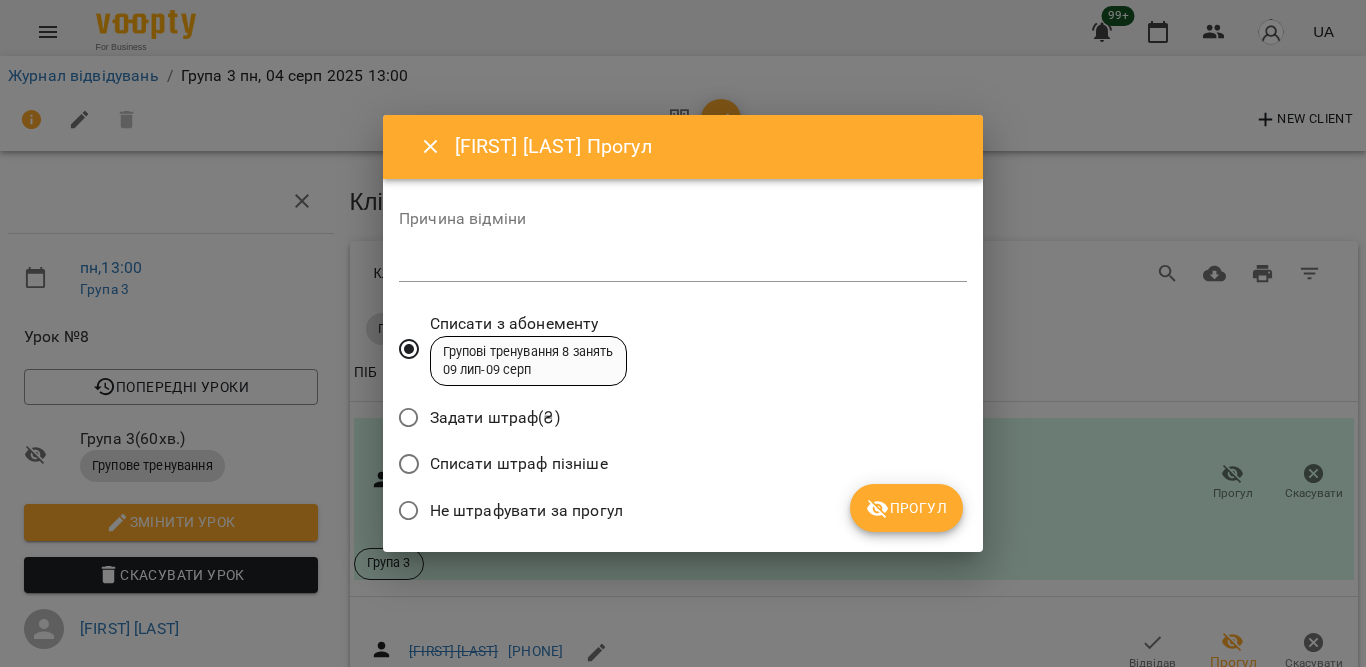 click on "Не штрафувати за прогул" at bounding box center [526, 511] 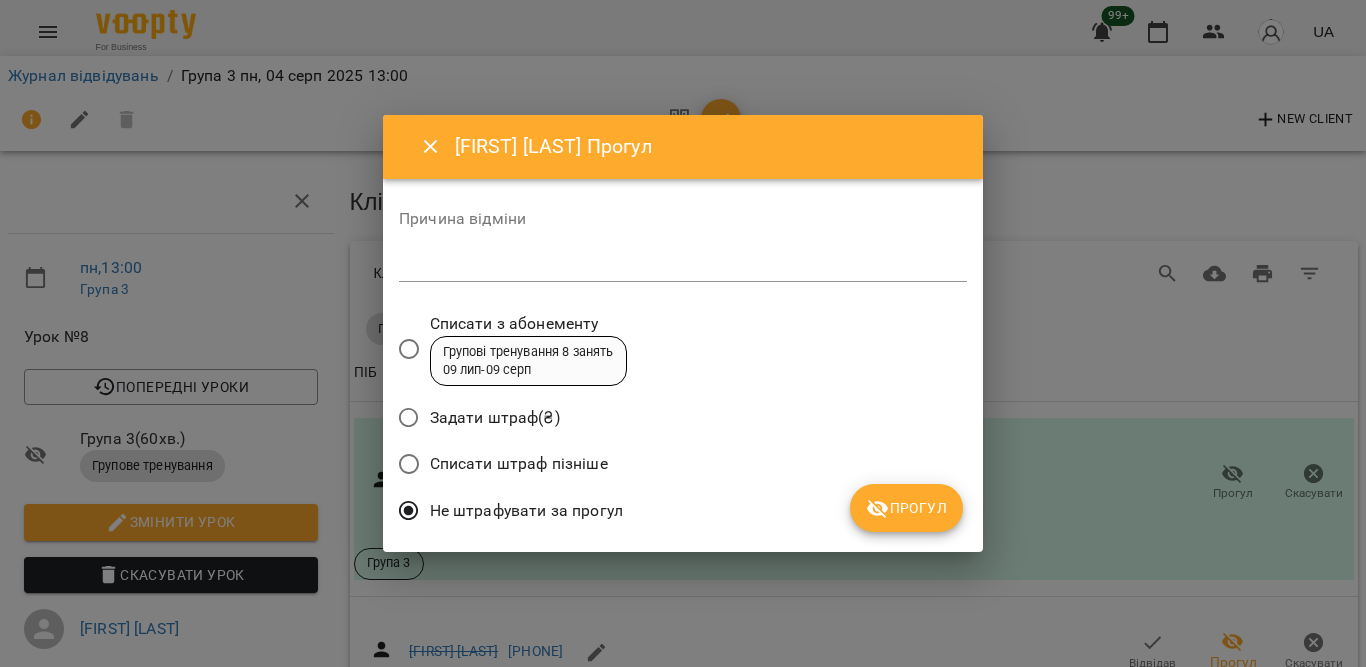 click 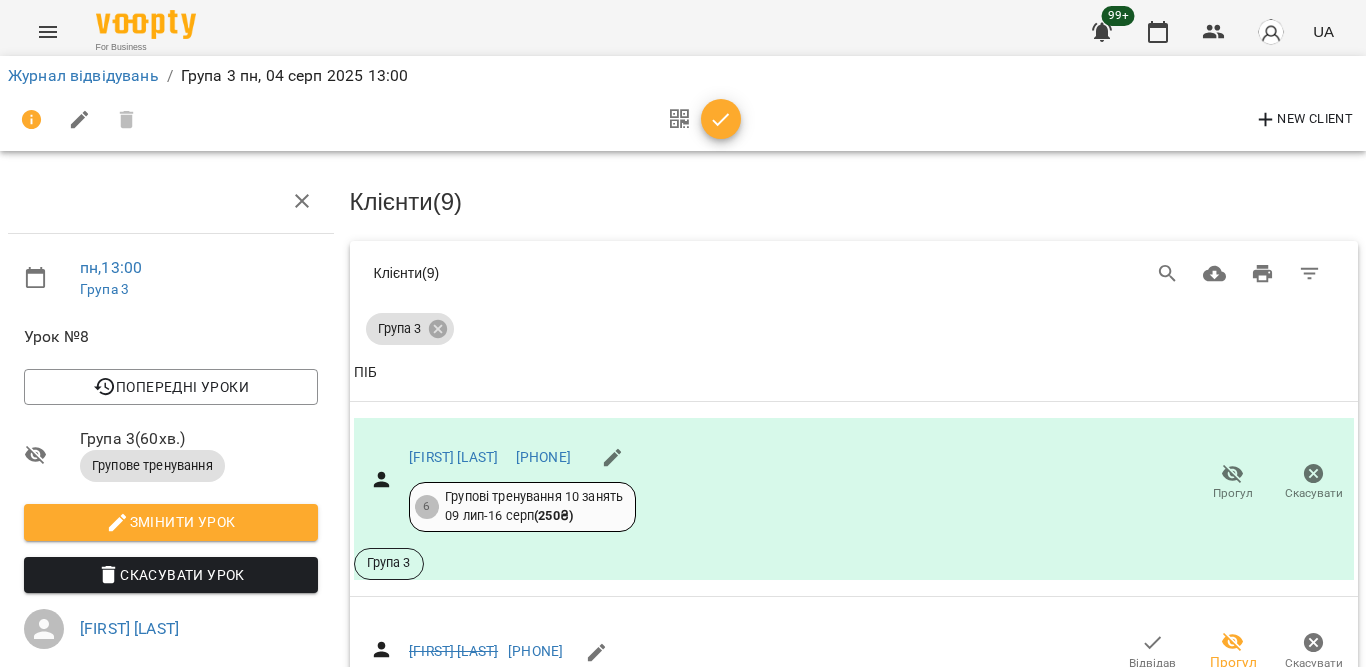 scroll, scrollTop: 1100, scrollLeft: 0, axis: vertical 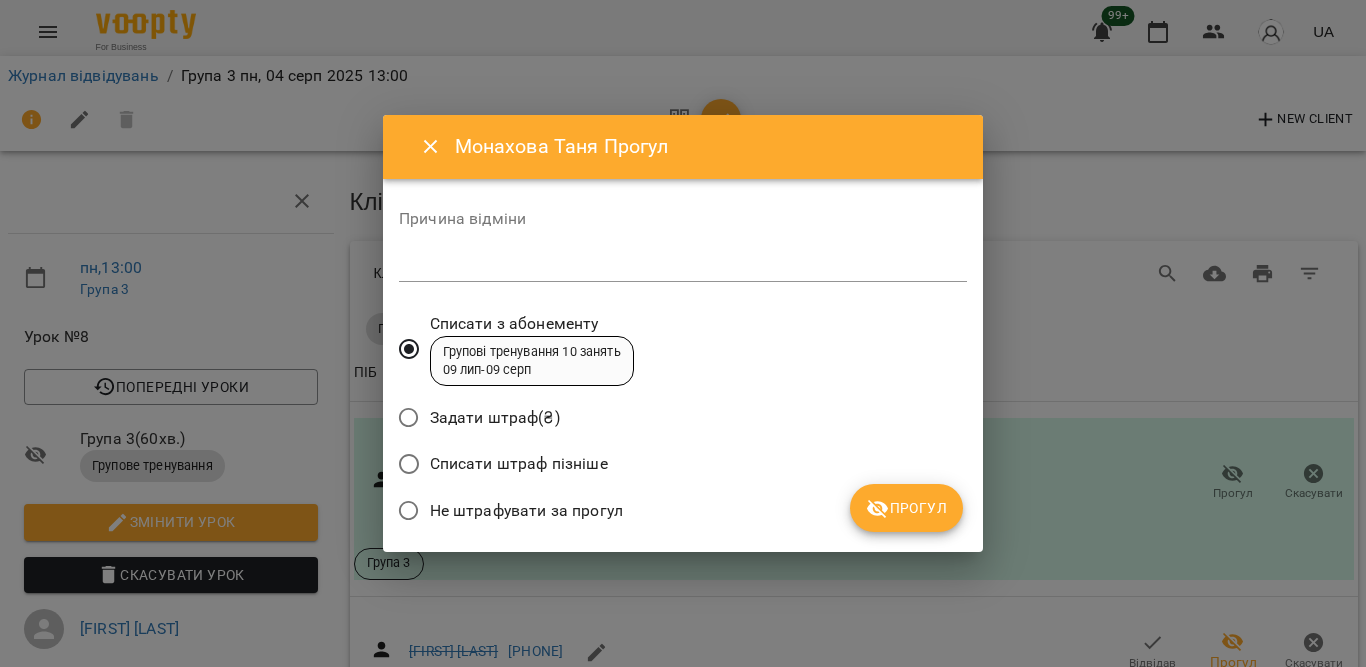 click on "Не штрафувати за прогул" at bounding box center [526, 511] 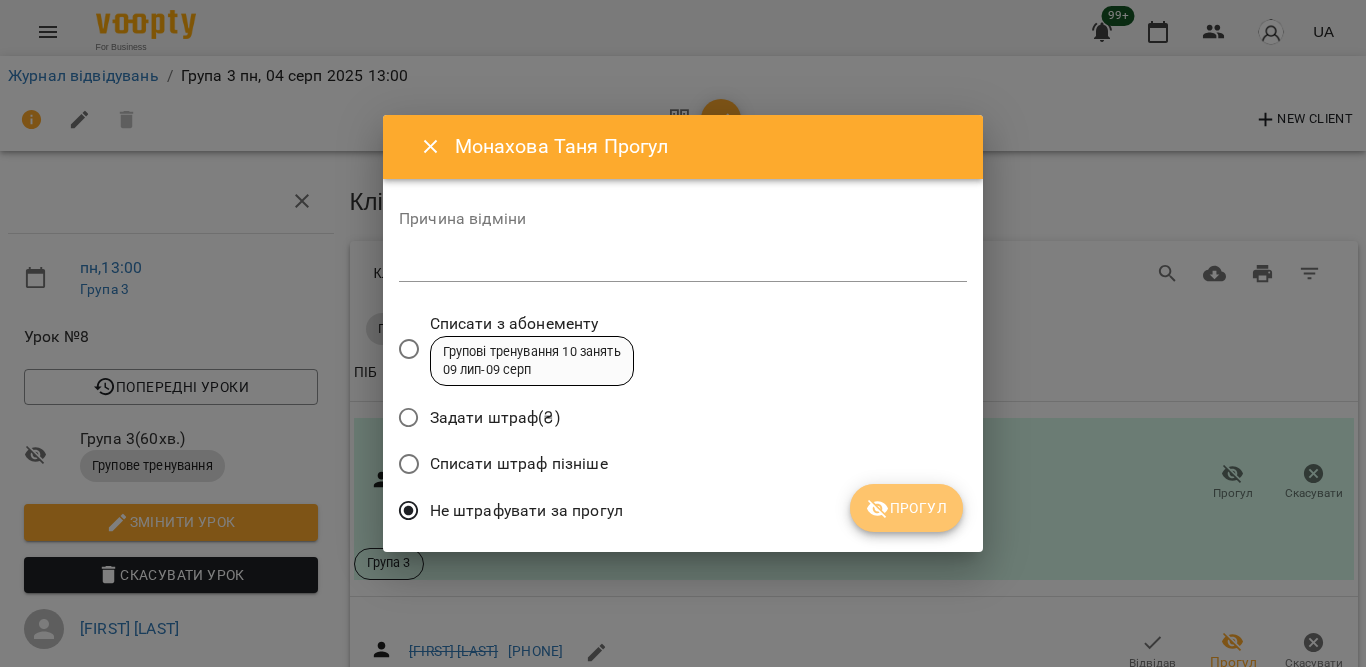 click on "Прогул" at bounding box center [906, 508] 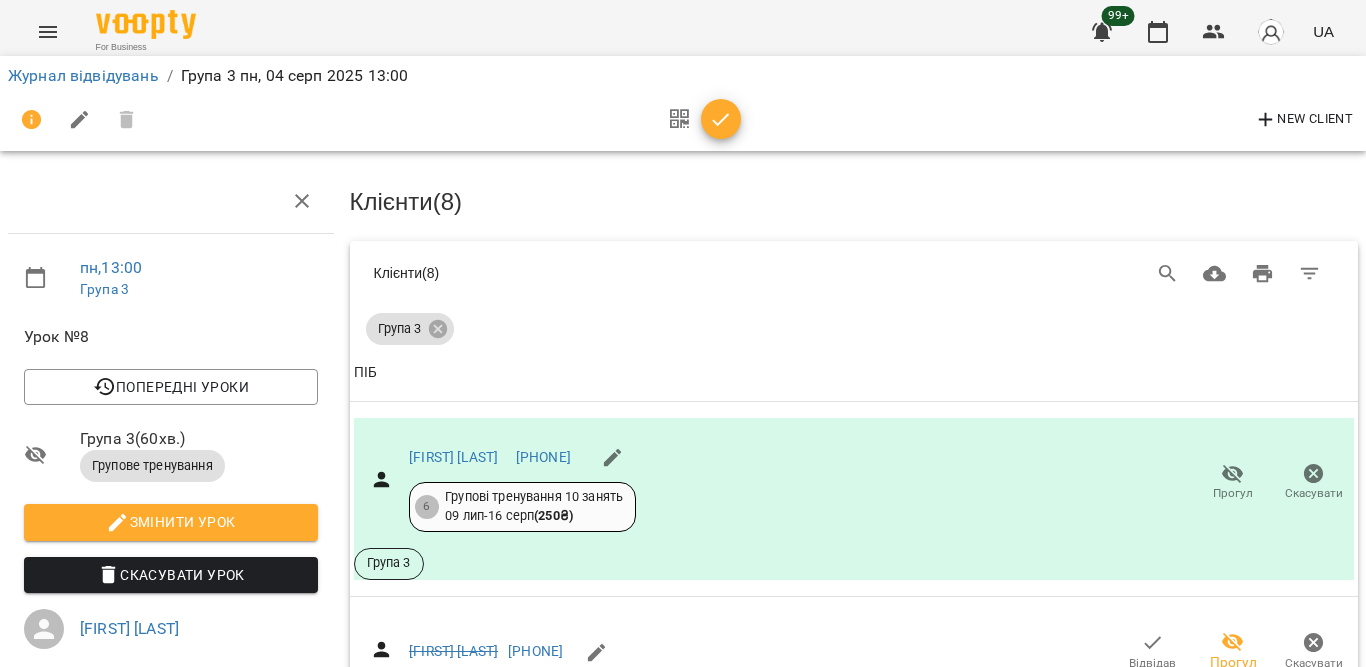 scroll, scrollTop: 1300, scrollLeft: 0, axis: vertical 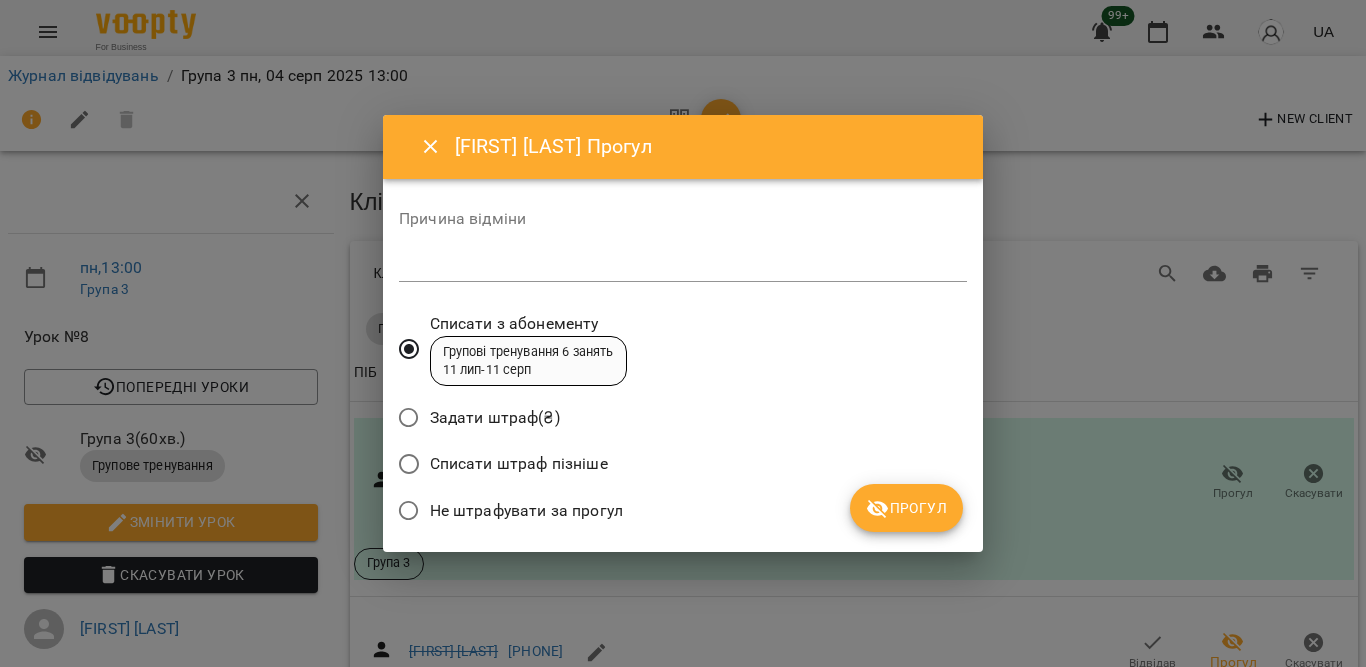 click on "Не штрафувати за прогул" at bounding box center [526, 511] 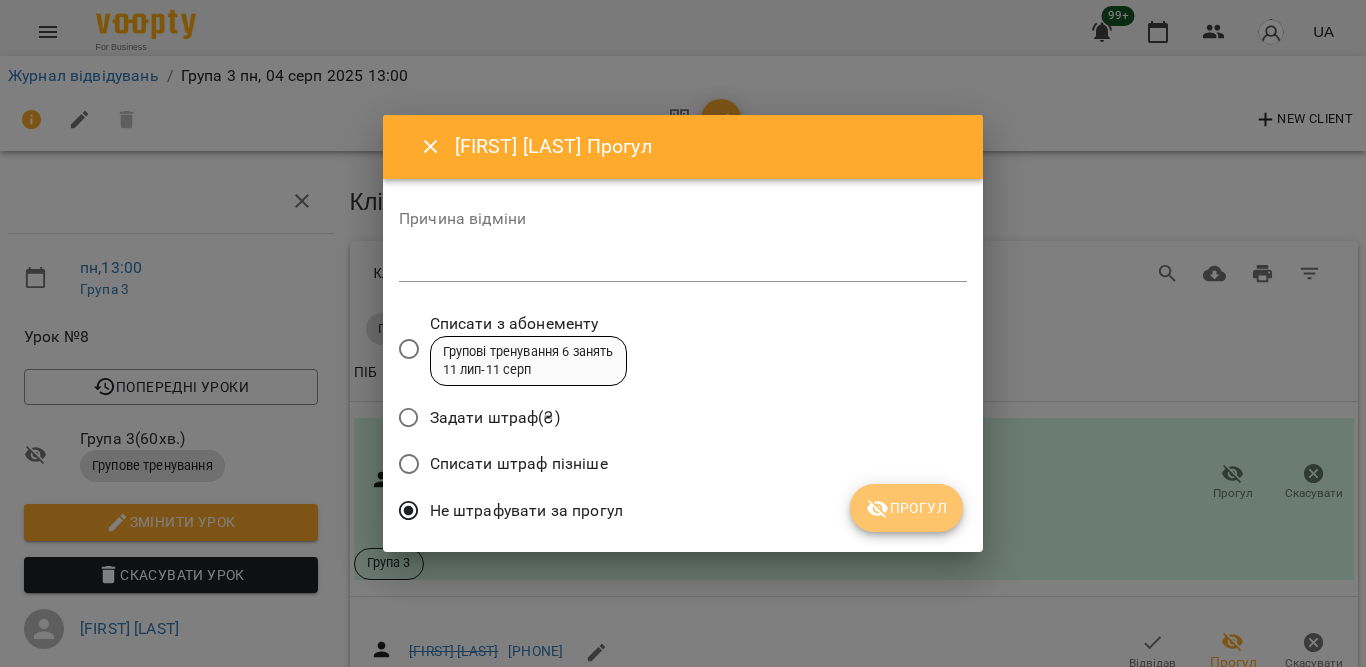 click 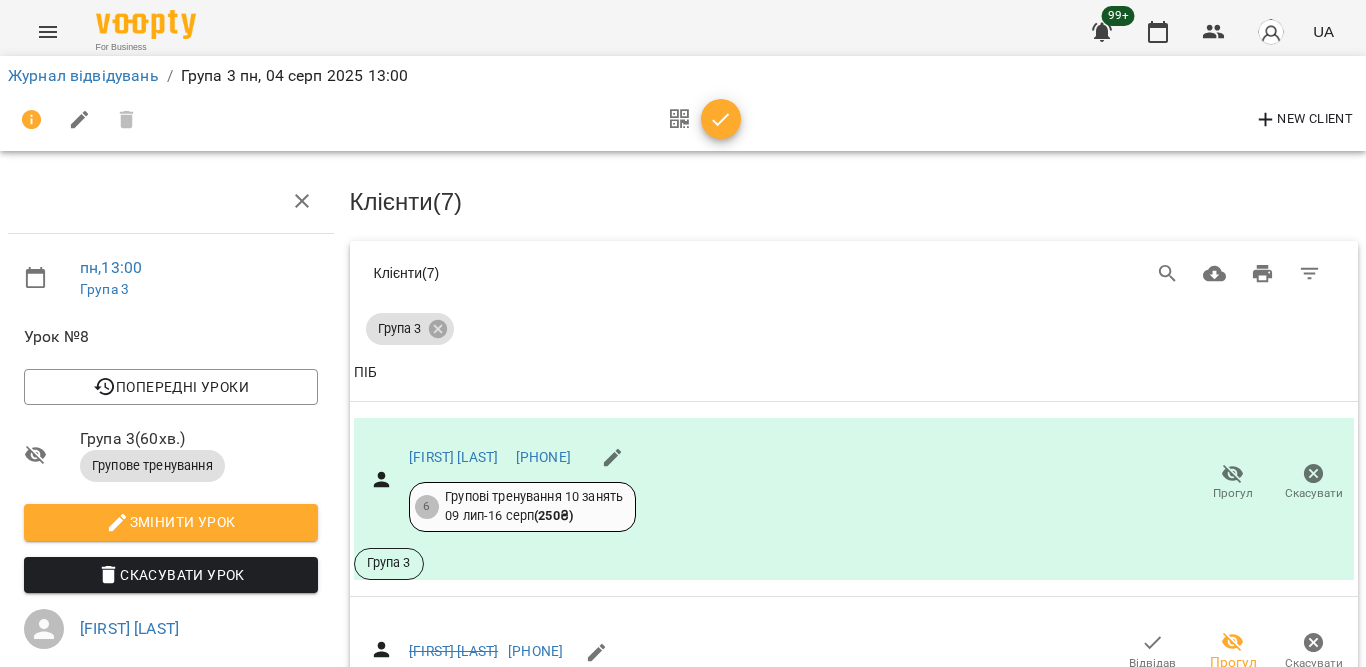 scroll, scrollTop: 1700, scrollLeft: 0, axis: vertical 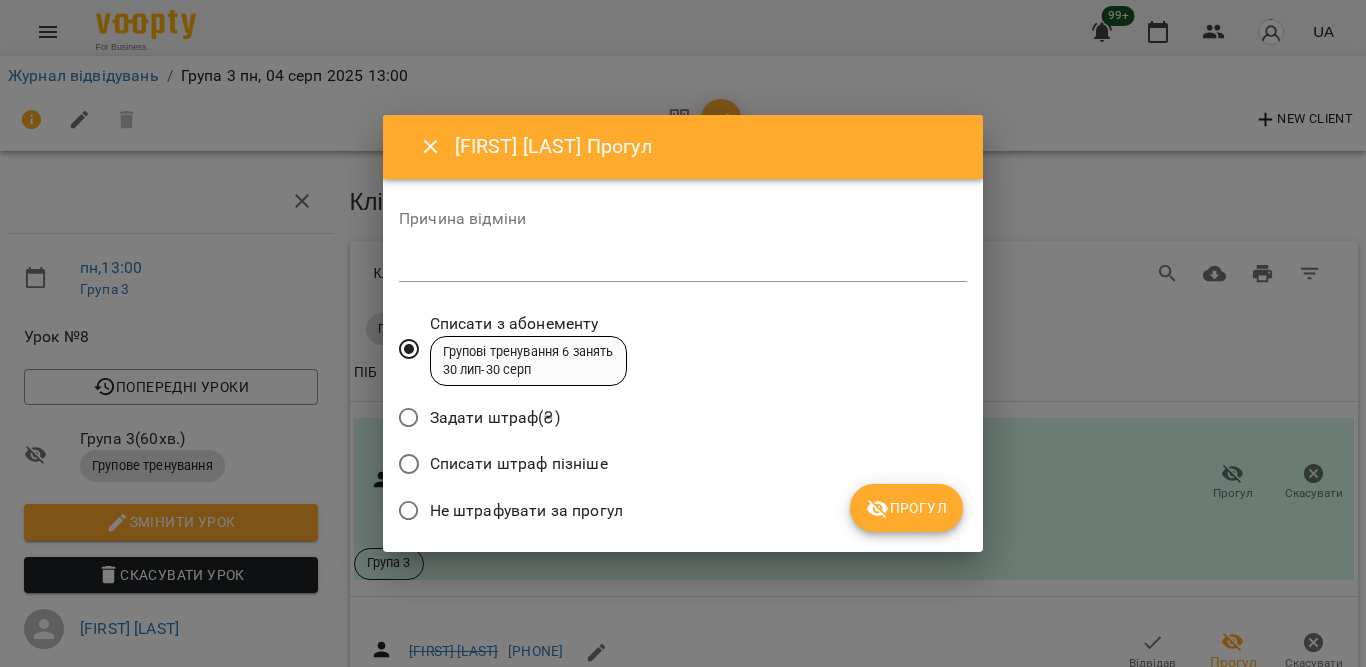 click on "Не штрафувати за прогул" at bounding box center [526, 511] 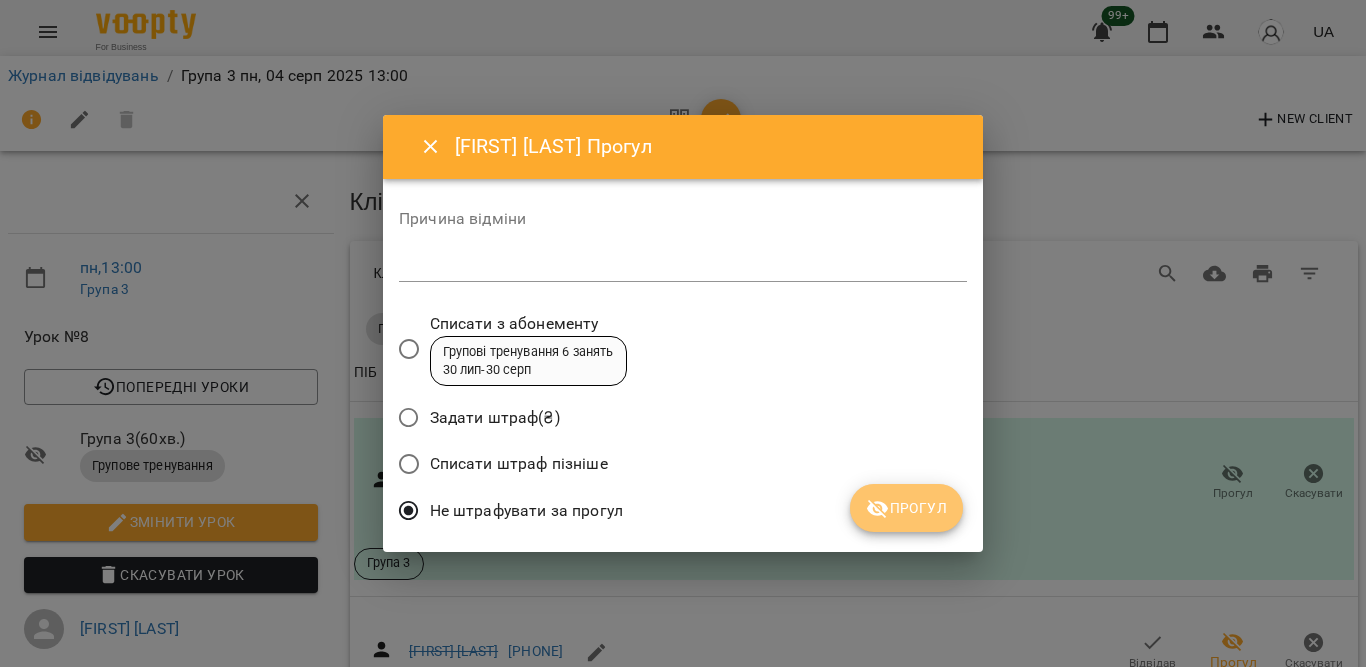 click on "Прогул" at bounding box center (906, 508) 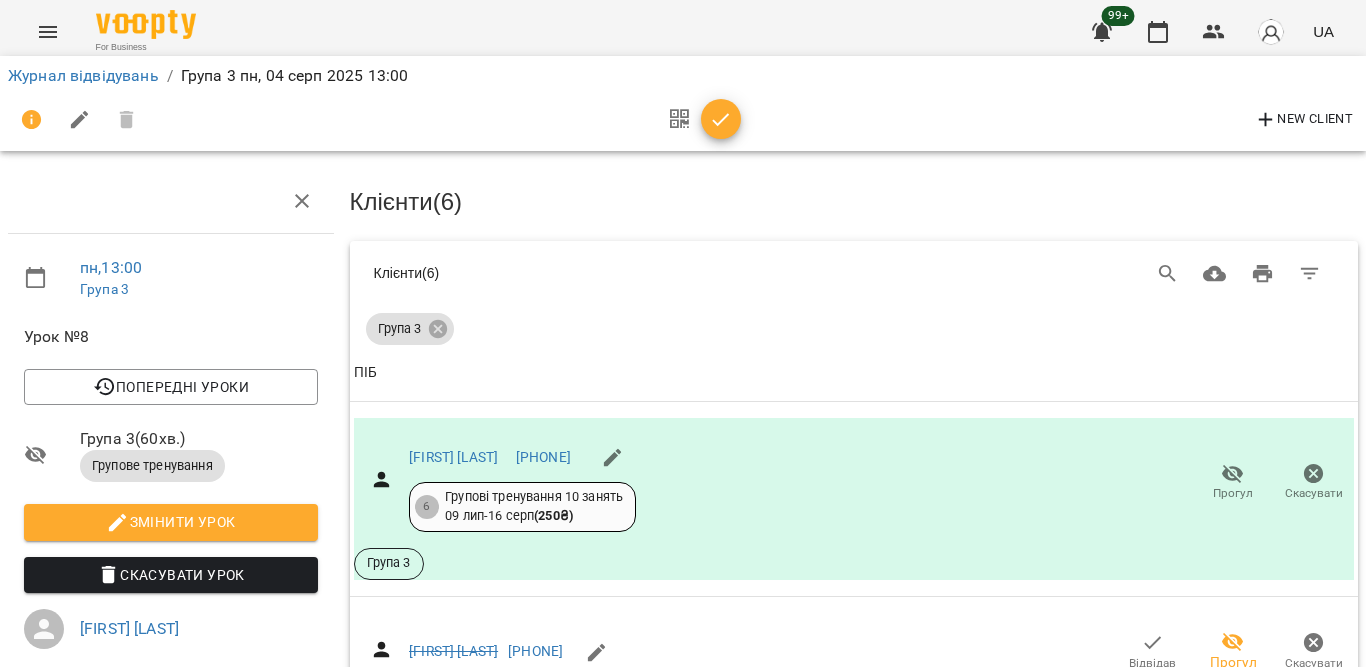 scroll, scrollTop: 1800, scrollLeft: 0, axis: vertical 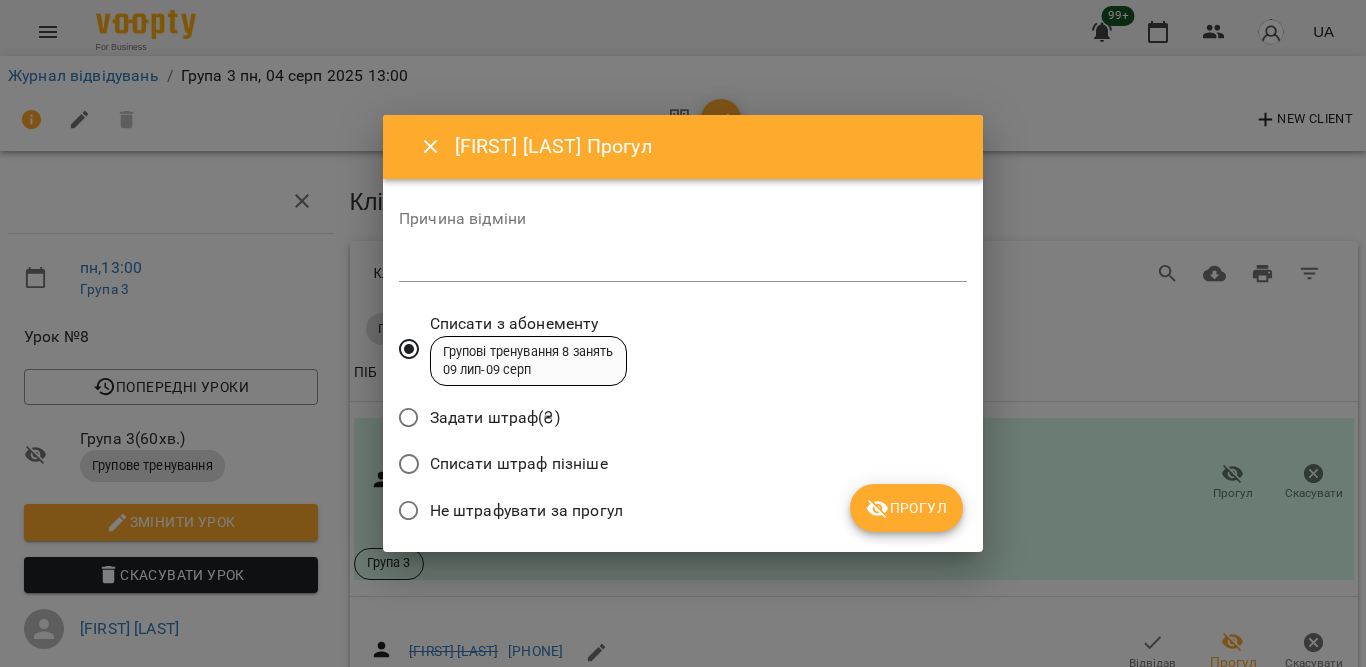 click on "Не штрафувати за прогул" at bounding box center [526, 511] 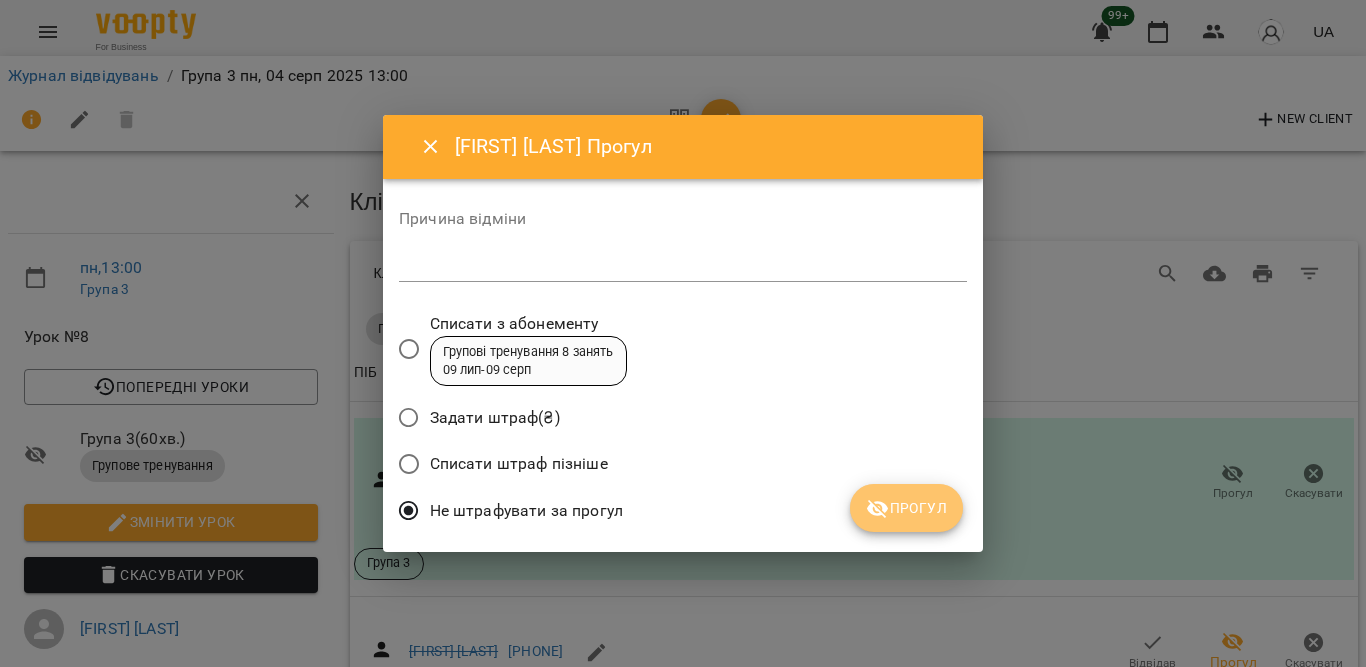 click on "Прогул" at bounding box center (906, 508) 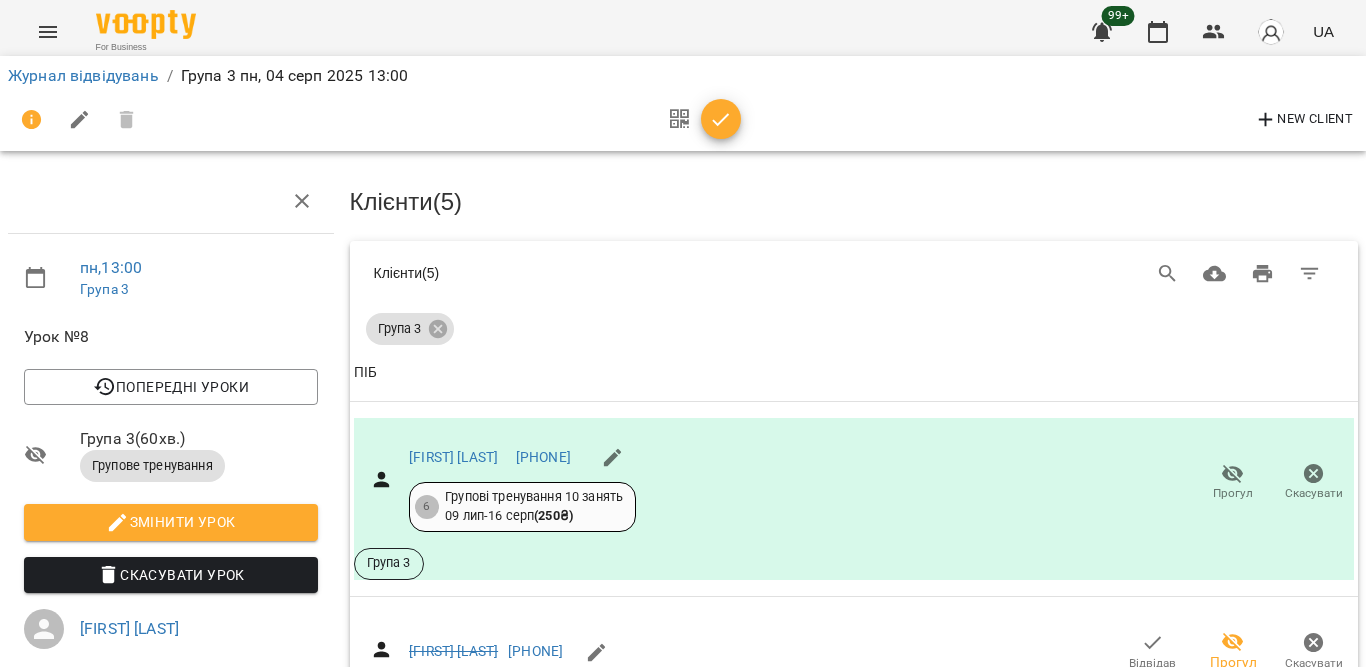 scroll, scrollTop: 1811, scrollLeft: 0, axis: vertical 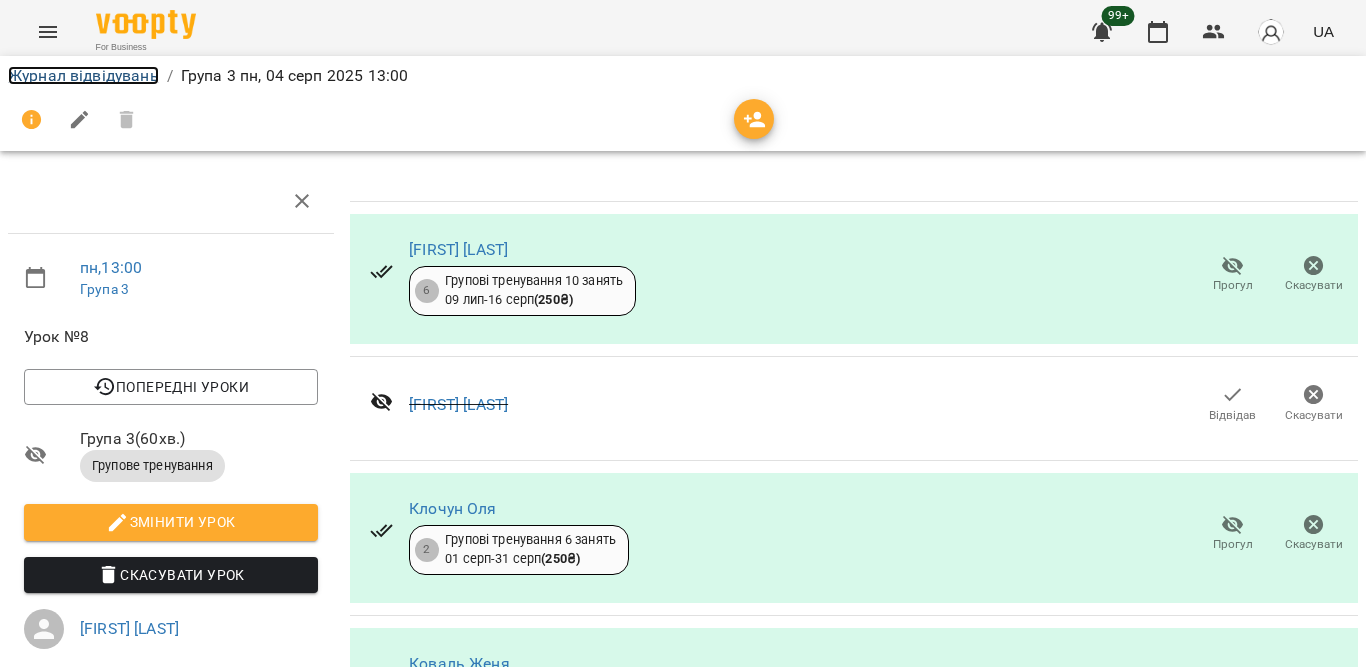 click on "Журнал відвідувань" at bounding box center (83, 75) 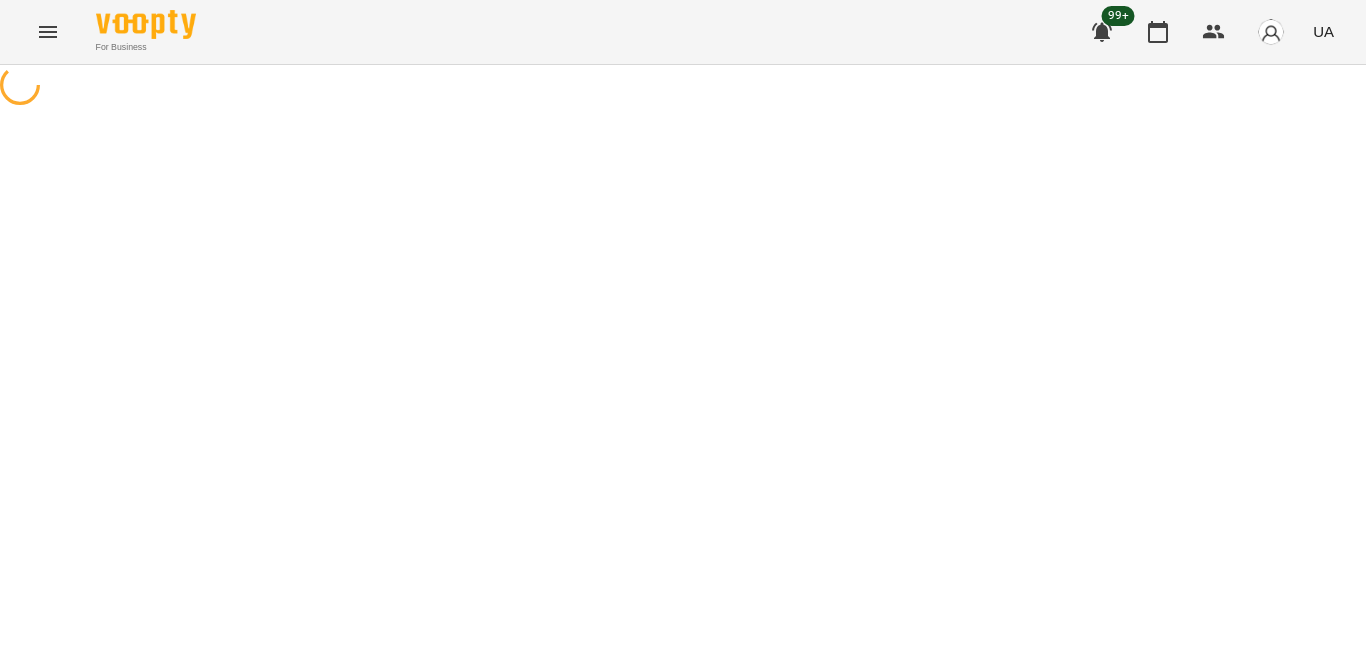 scroll, scrollTop: 0, scrollLeft: 0, axis: both 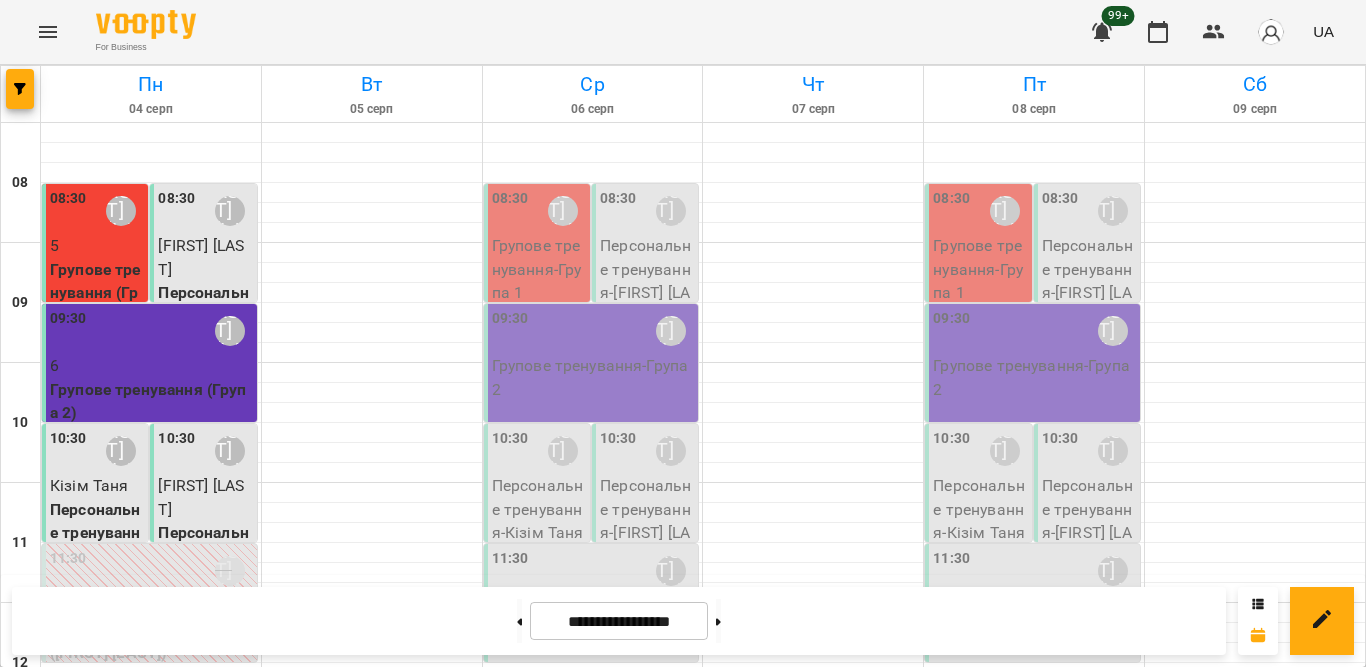 click on "[TIME] [FIRST] [LAST]" at bounding box center (151, 751) 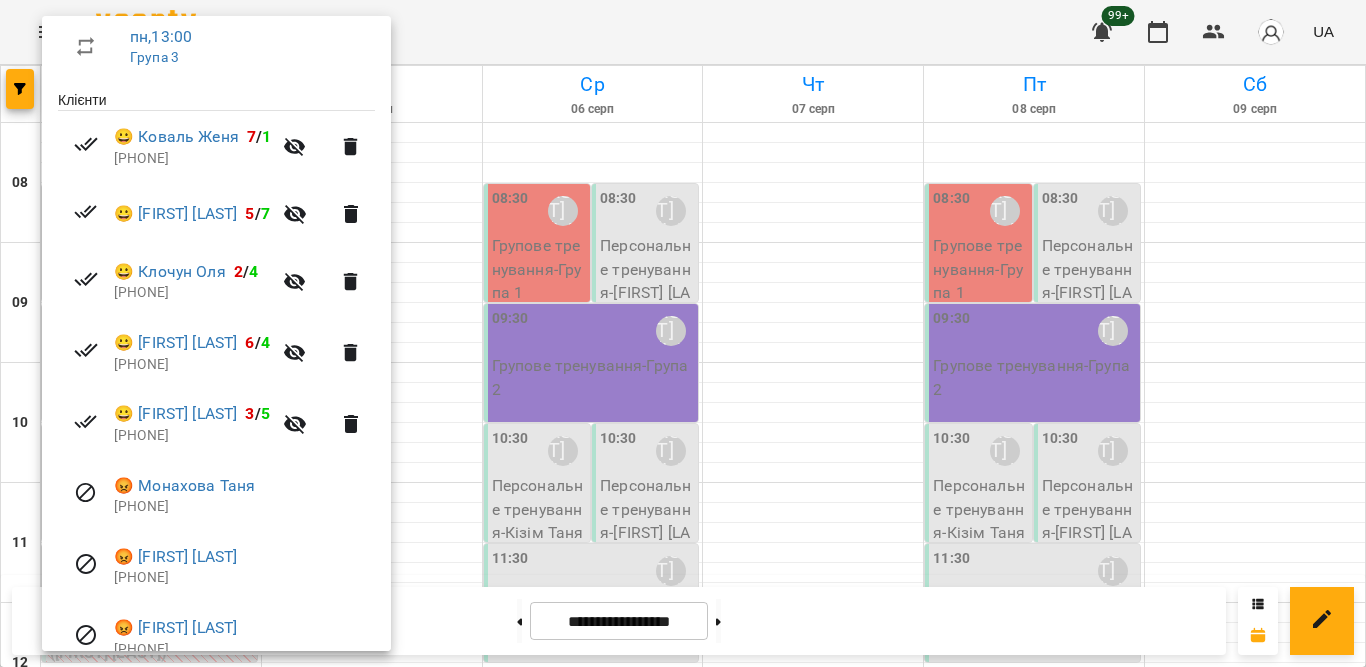 scroll, scrollTop: 233, scrollLeft: 0, axis: vertical 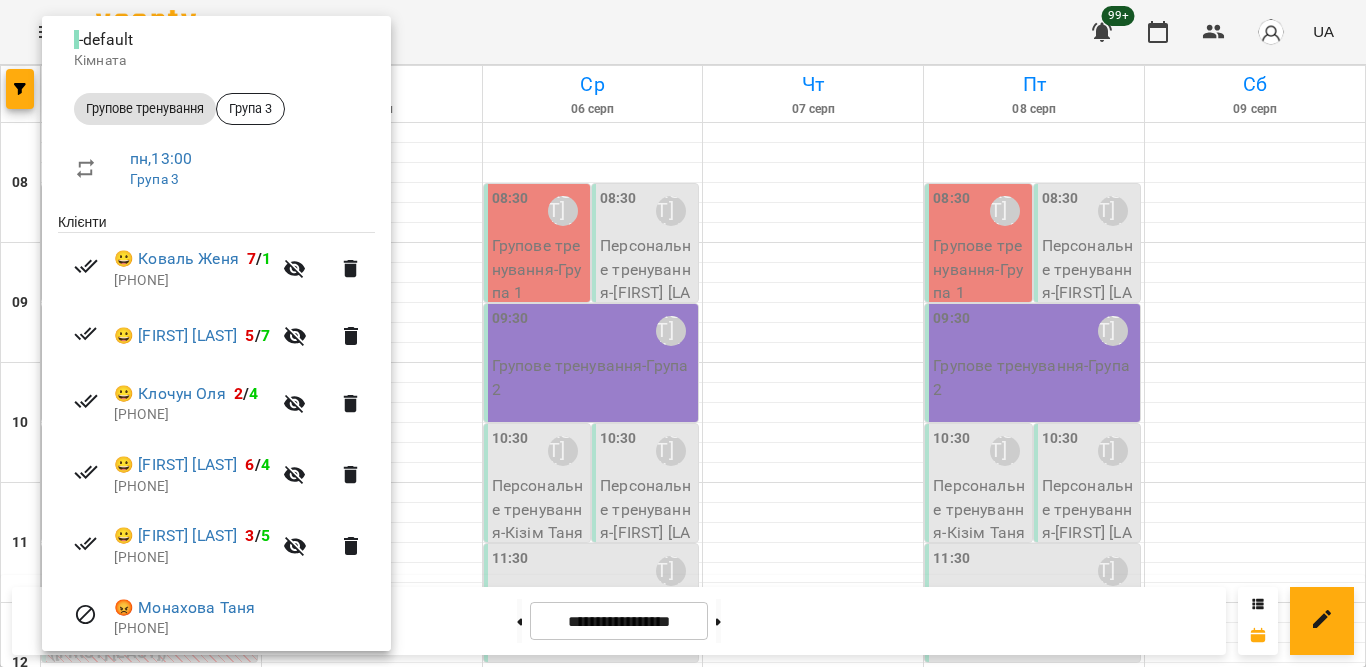 click at bounding box center [683, 333] 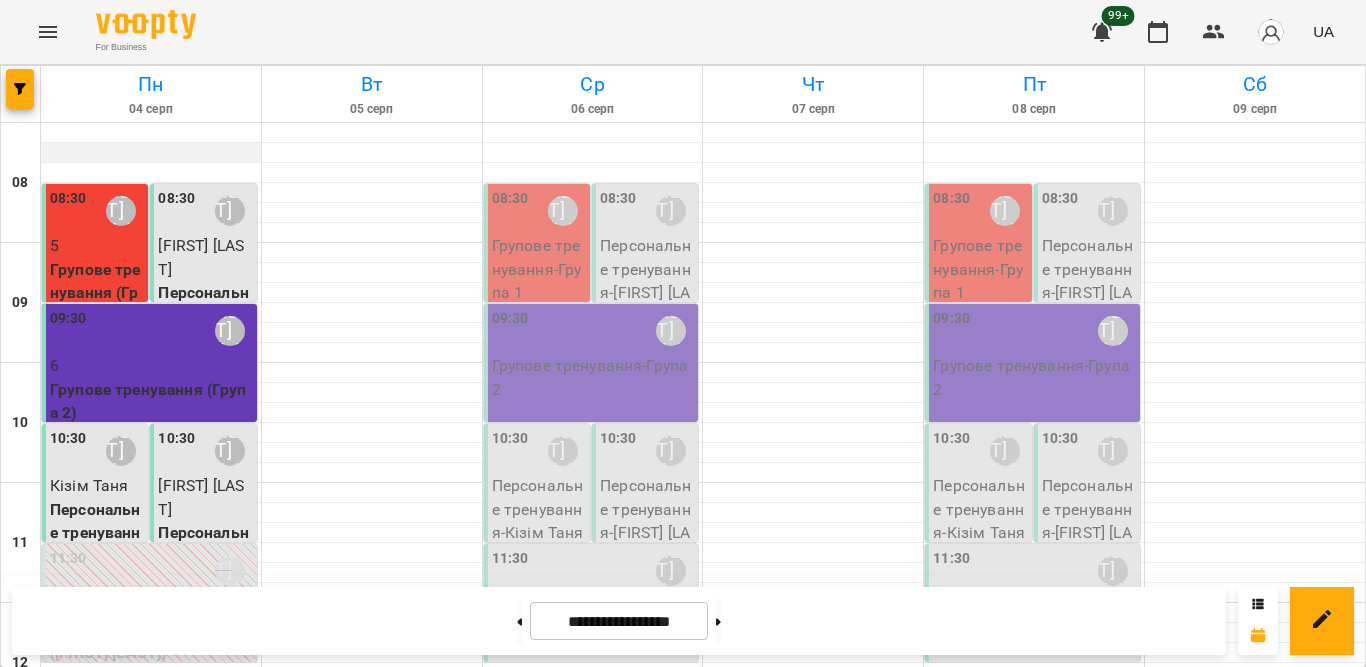 scroll, scrollTop: 0, scrollLeft: 0, axis: both 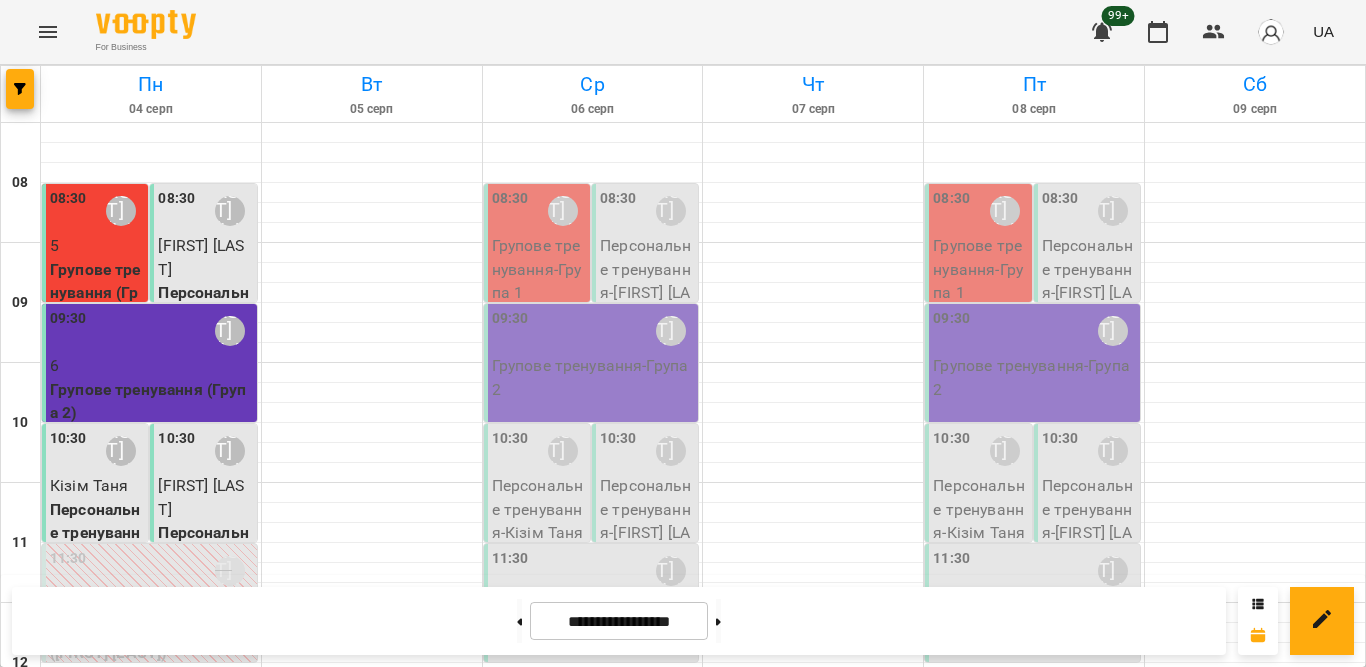 click 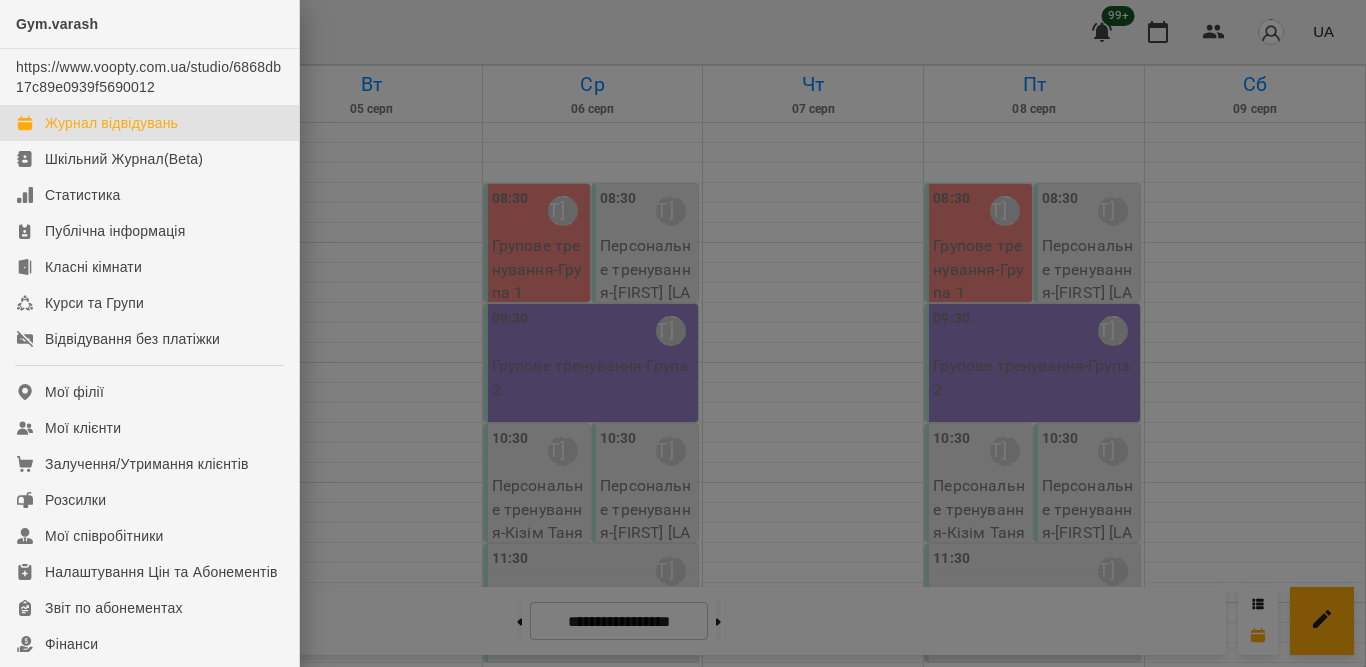 click on "Журнал відвідувань" at bounding box center [111, 123] 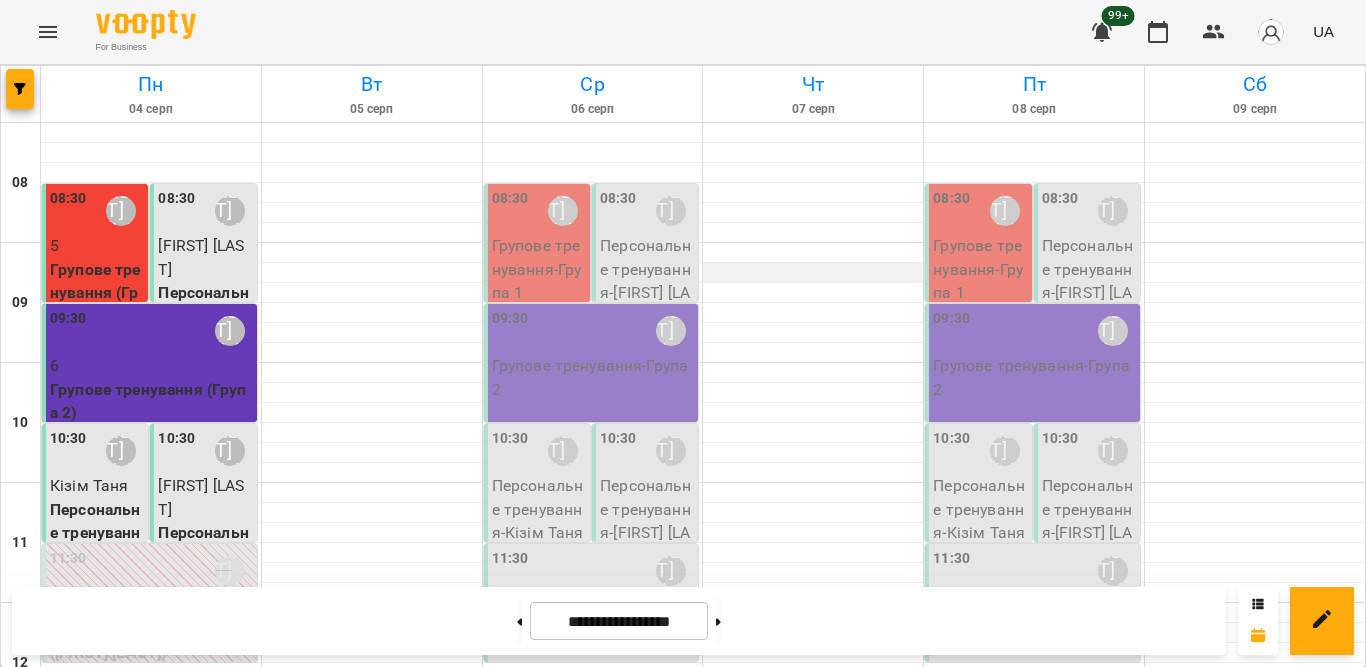scroll, scrollTop: 300, scrollLeft: 0, axis: vertical 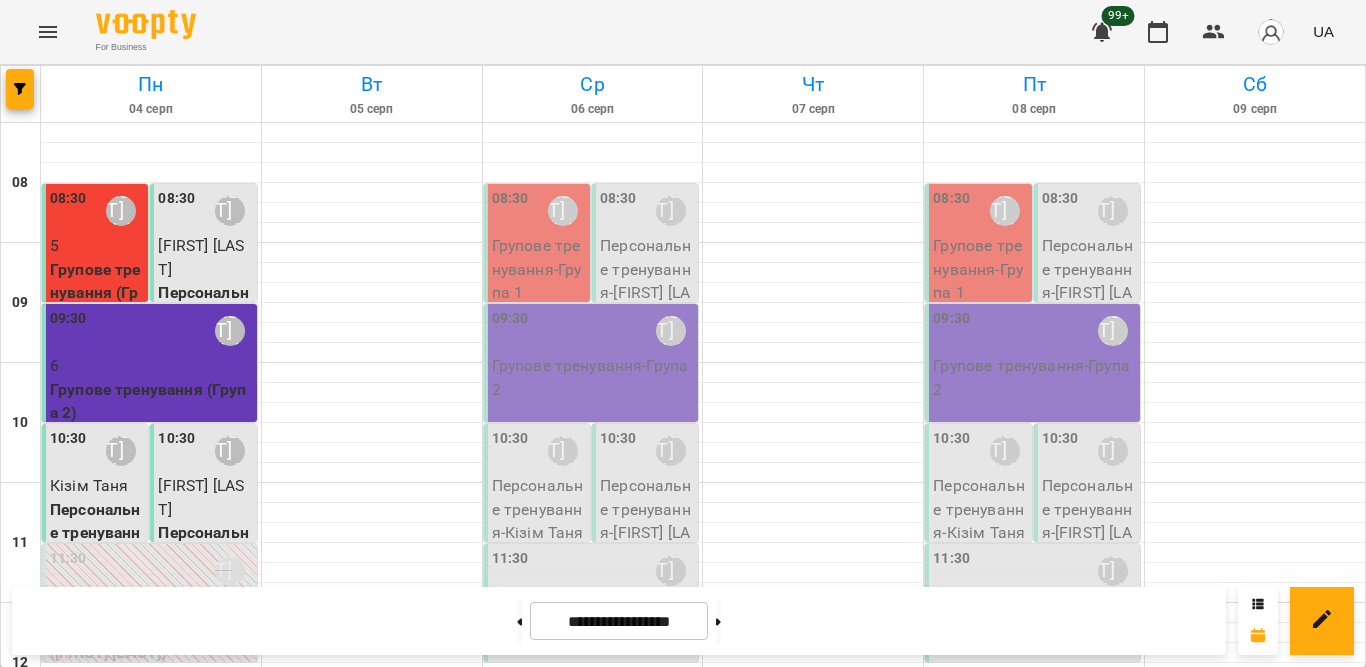 click on "[TIME] [FIRST] [LAST]" at bounding box center [151, 991] 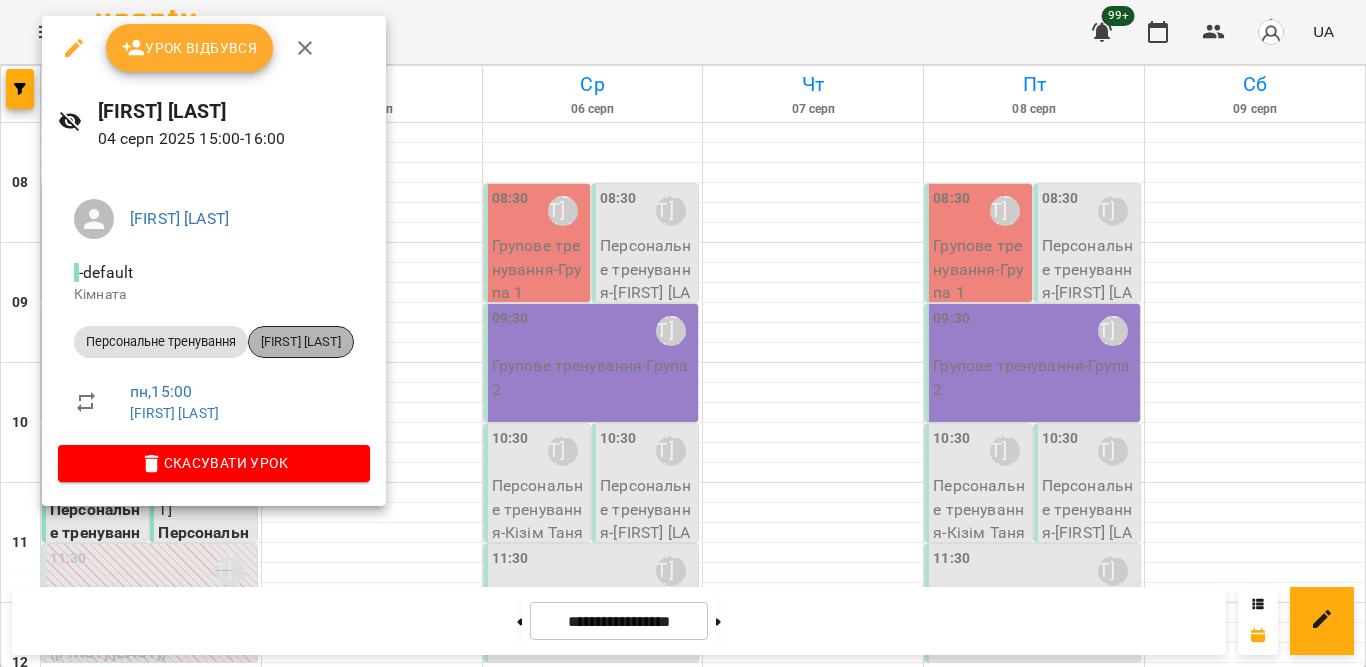 click on "[FIRST] [LAST]" at bounding box center (301, 342) 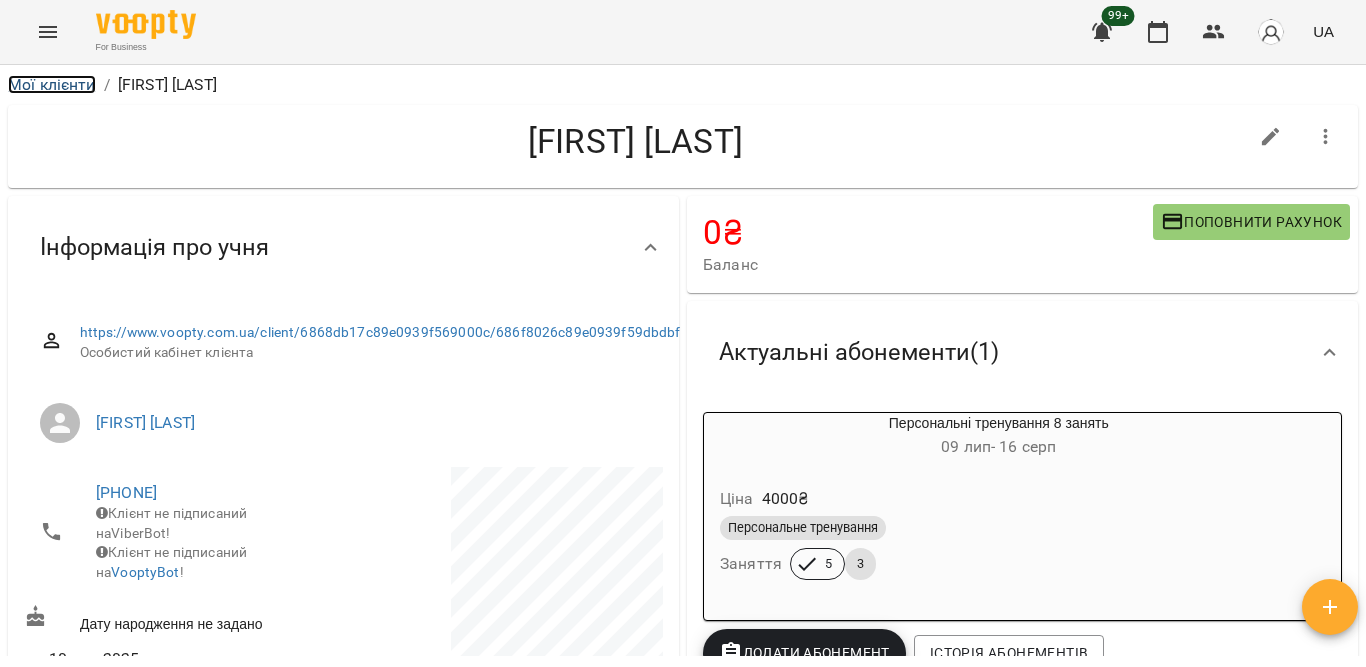 click on "Мої клієнти" at bounding box center (52, 84) 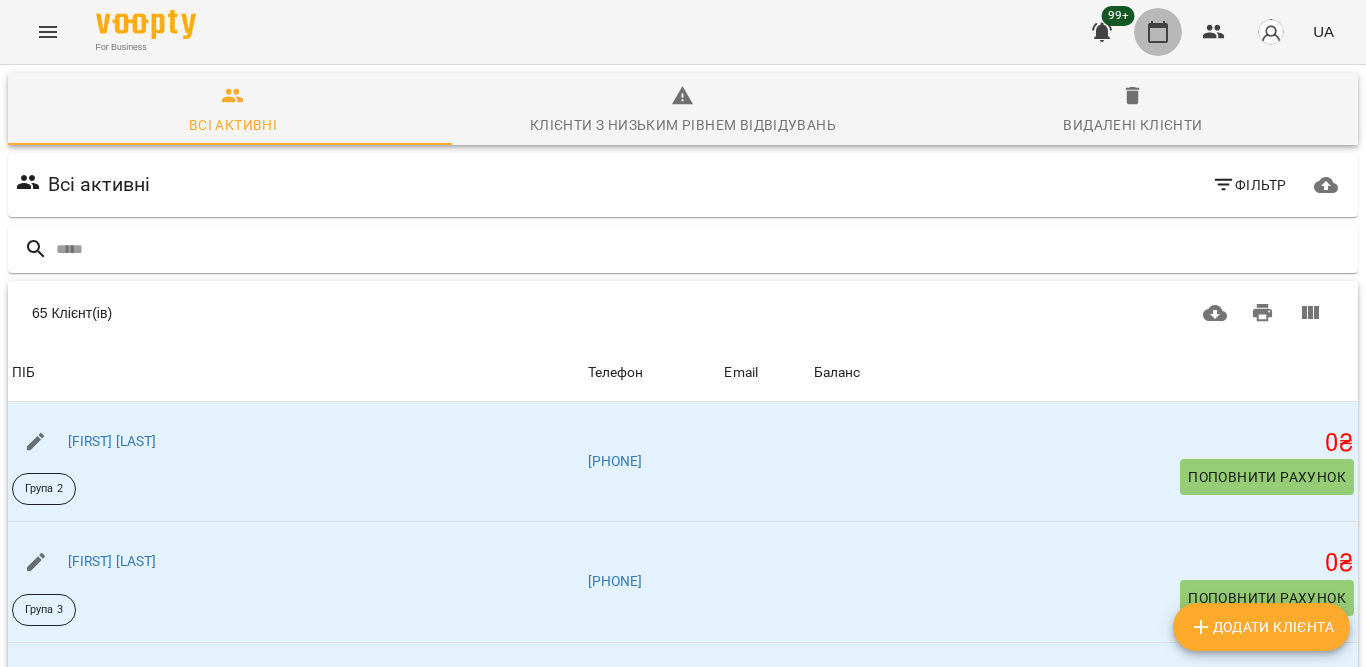 click 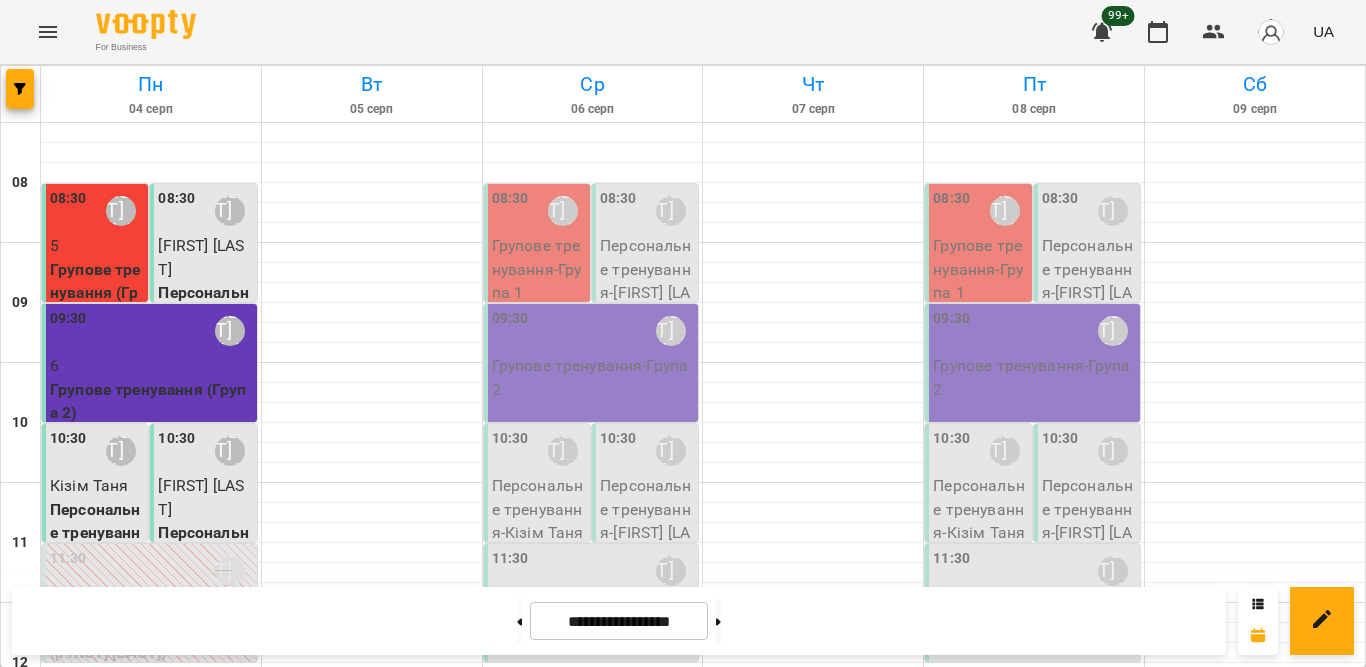 scroll, scrollTop: 986, scrollLeft: 0, axis: vertical 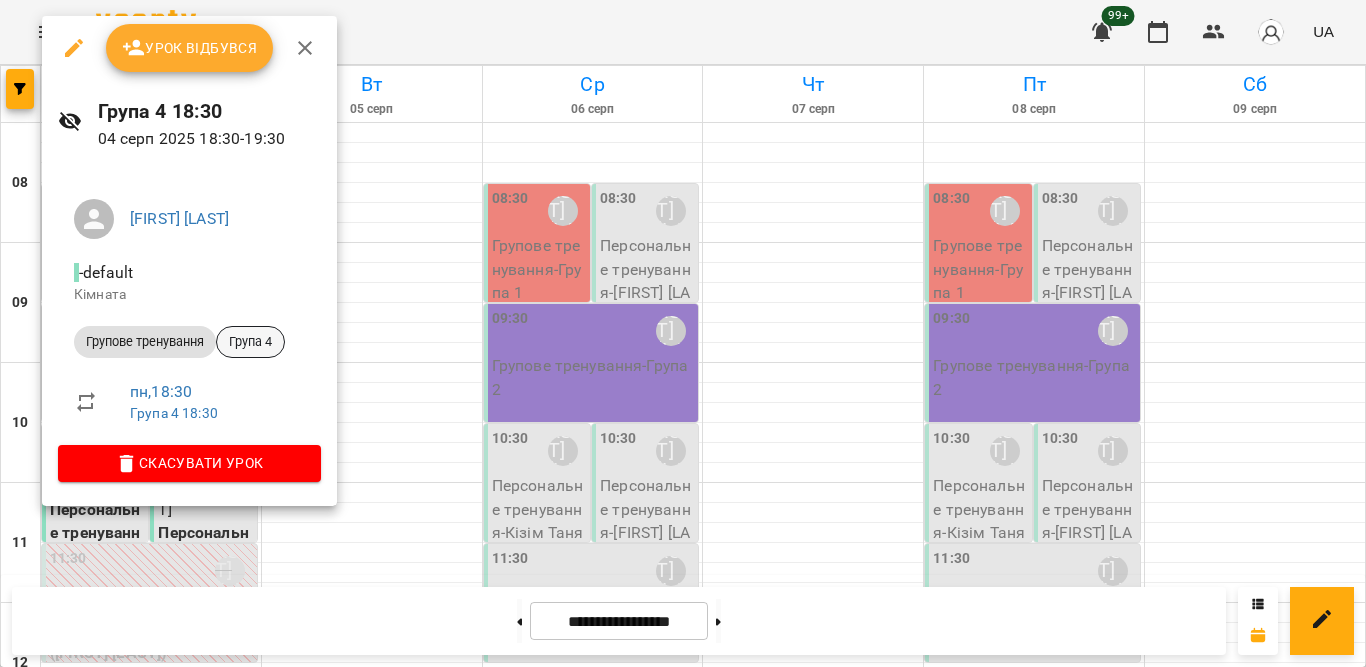click on "Група 4" at bounding box center (250, 342) 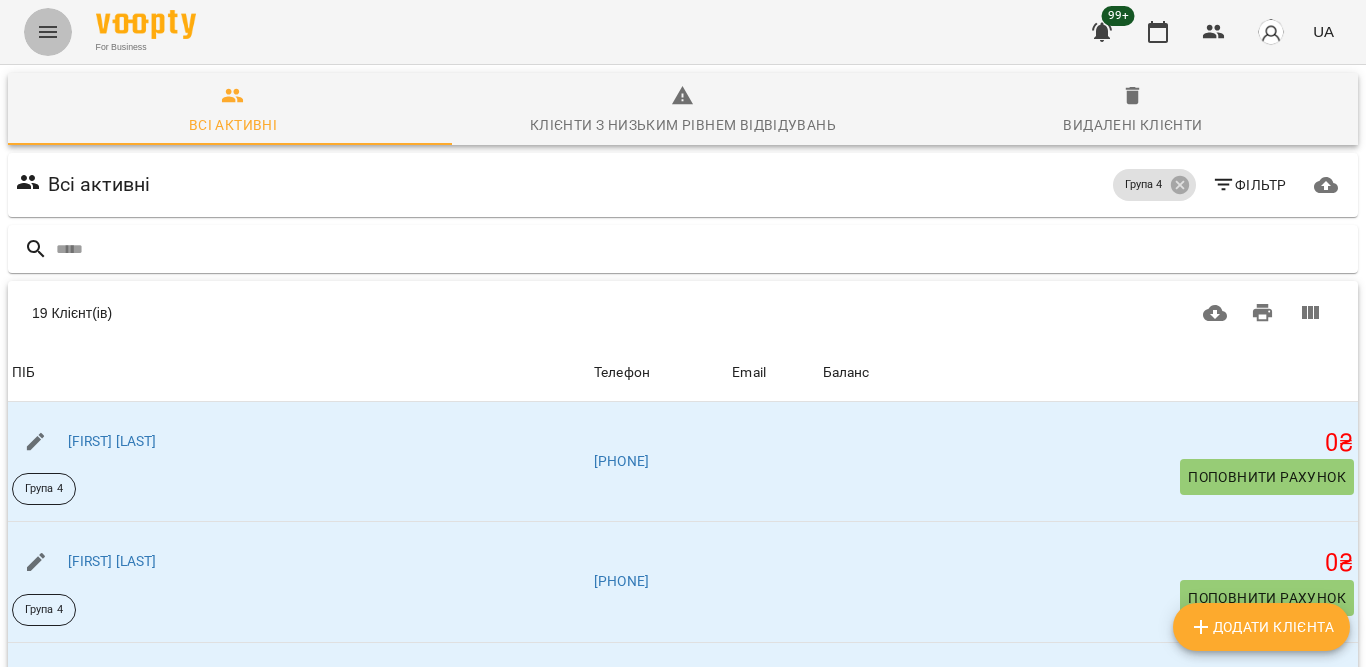 click 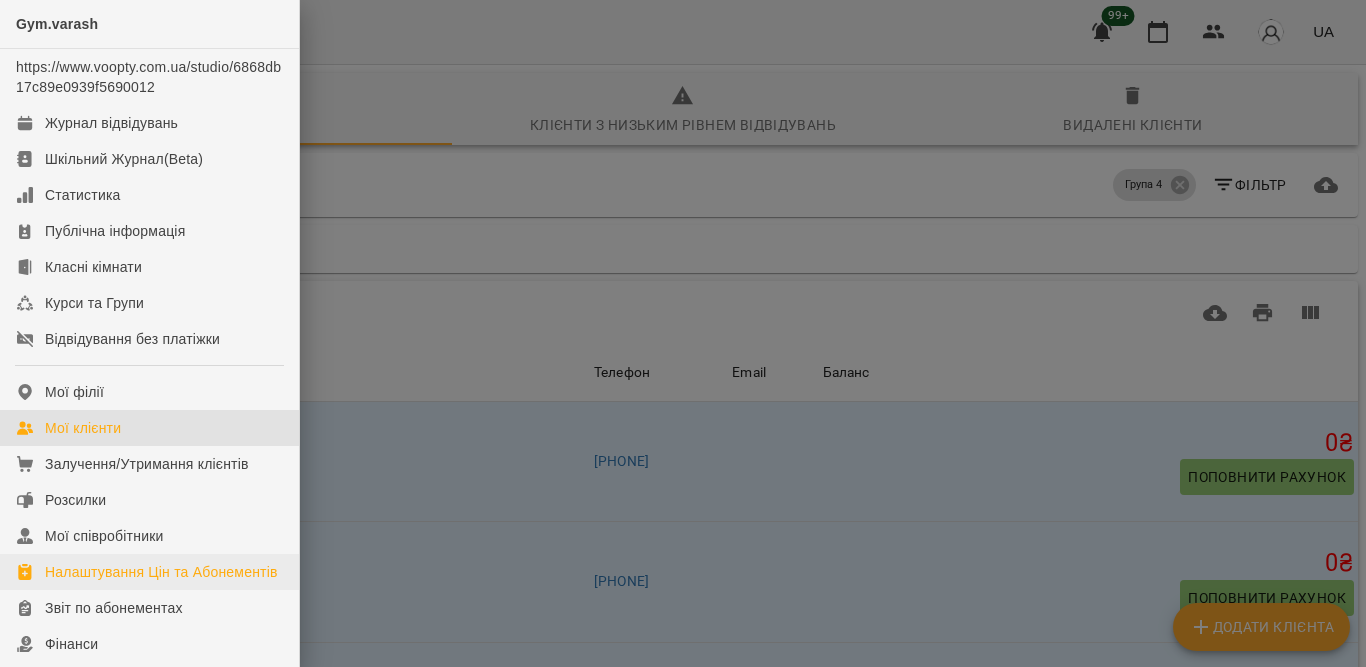 scroll, scrollTop: 100, scrollLeft: 0, axis: vertical 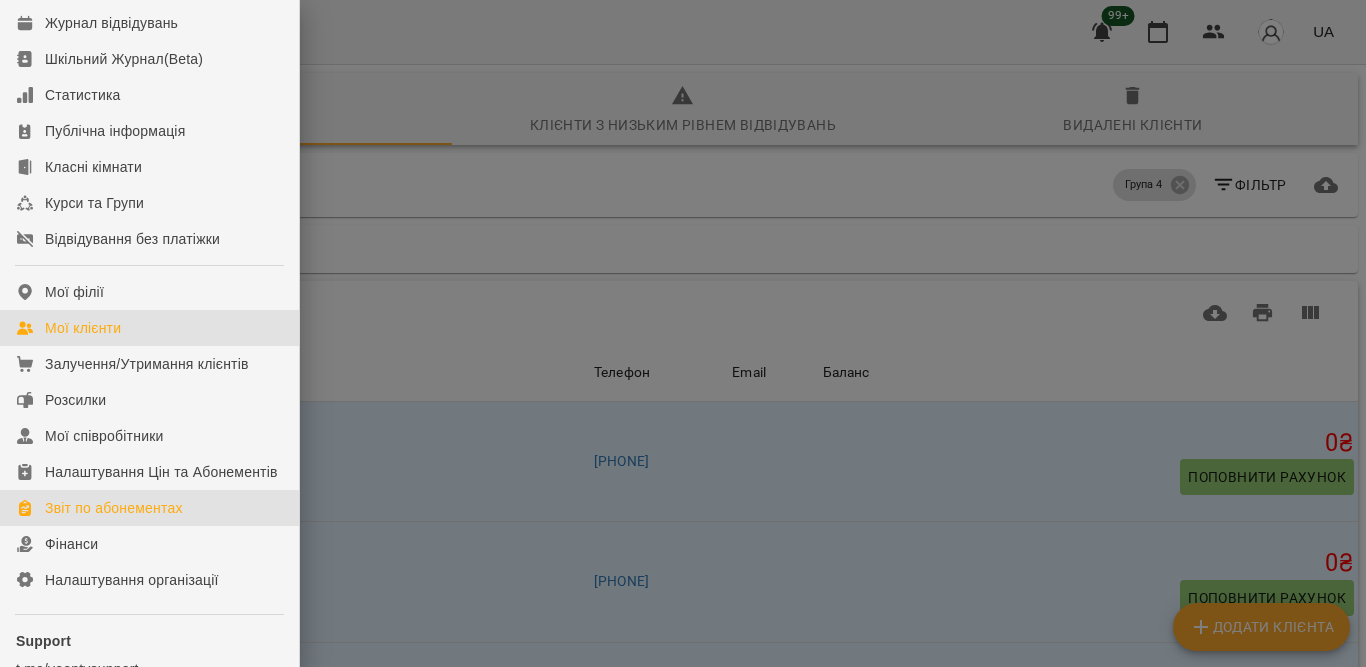 click on "Звіт по абонементах" at bounding box center (114, 508) 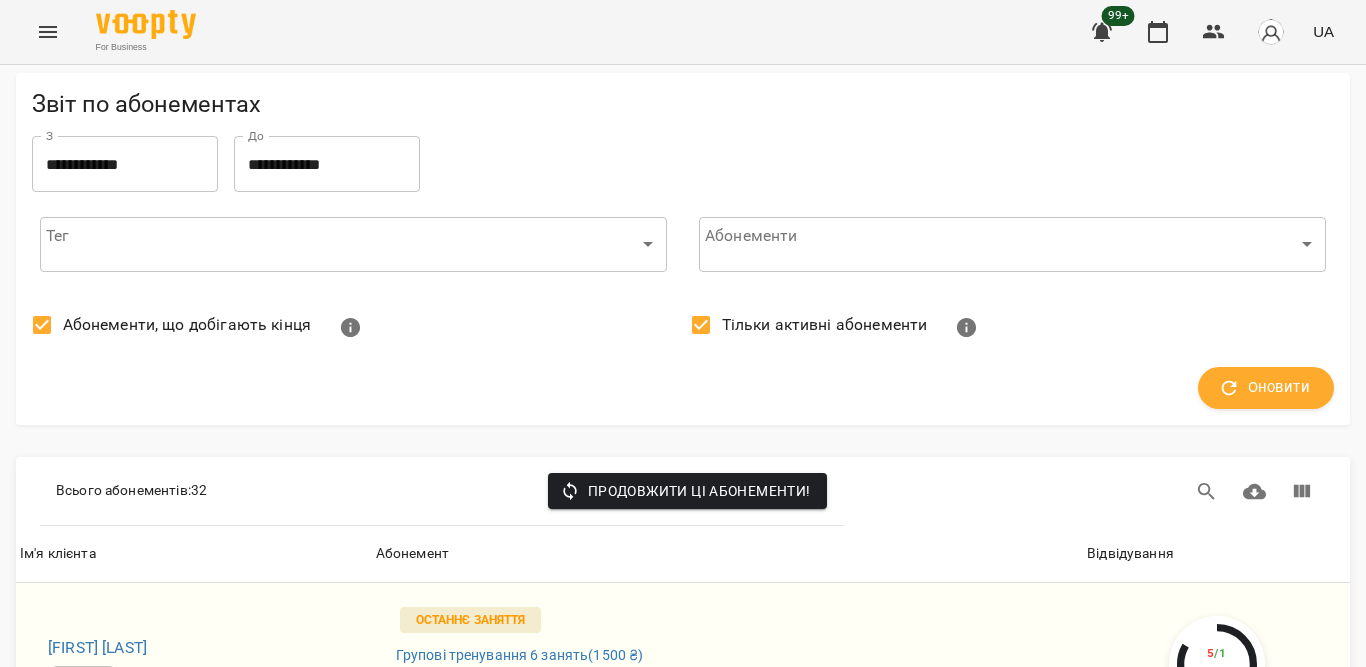 scroll, scrollTop: 1400, scrollLeft: 0, axis: vertical 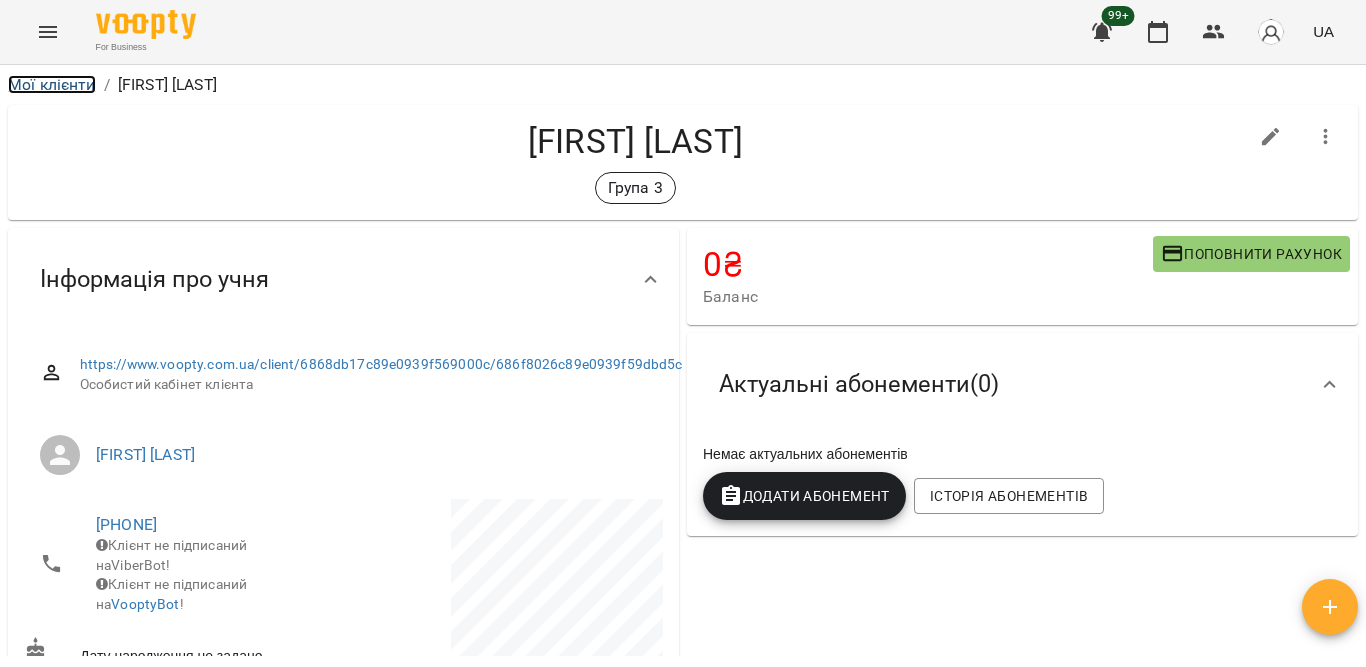 click on "Мої клієнти" at bounding box center [52, 84] 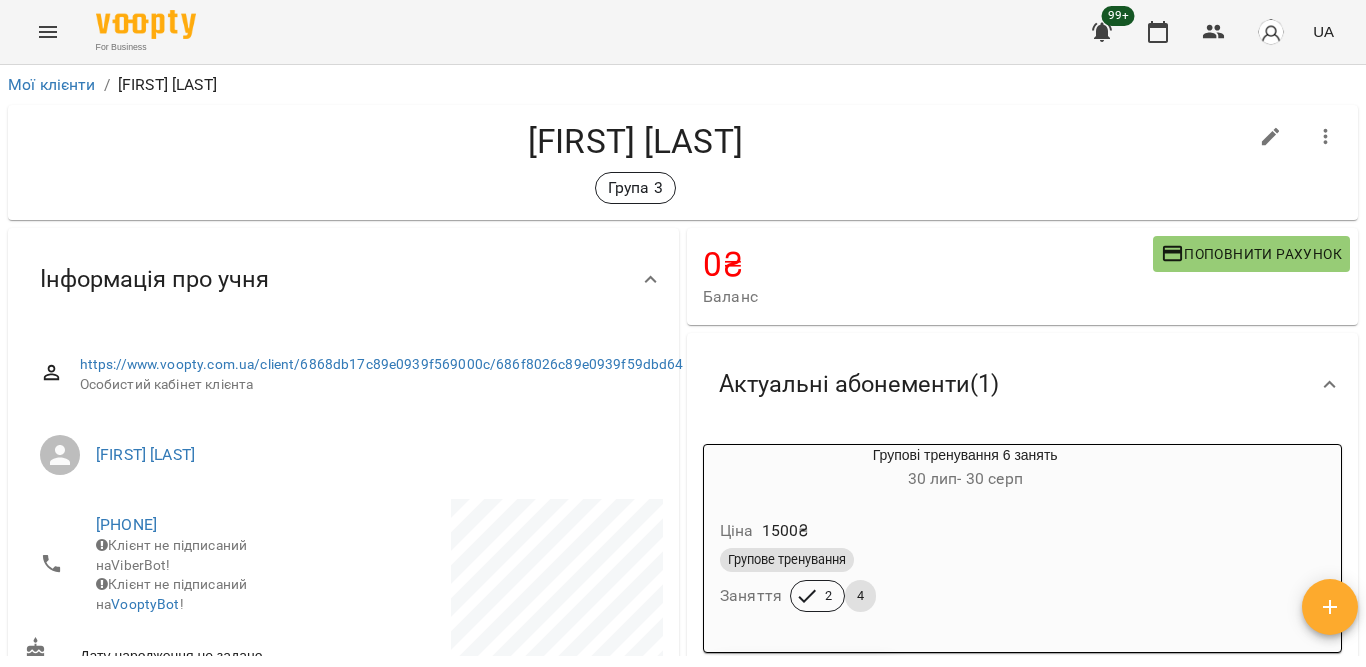 scroll, scrollTop: 0, scrollLeft: 0, axis: both 